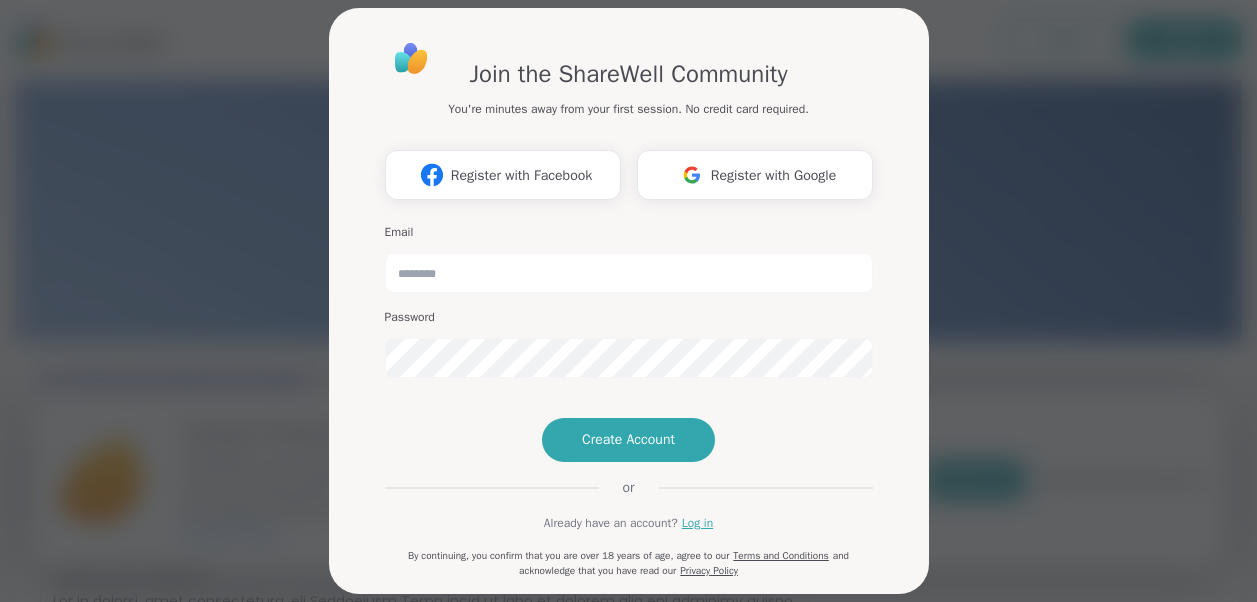 scroll, scrollTop: 30, scrollLeft: 0, axis: vertical 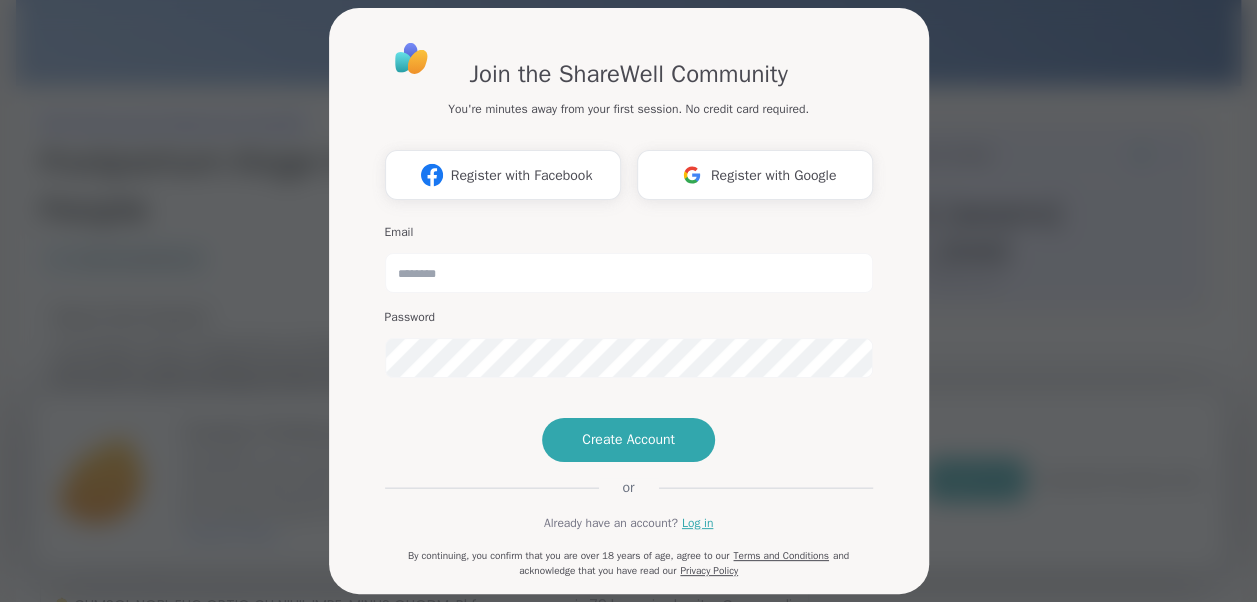 click on "Join the ShareWell Community You're minutes away from your first session. No credit card required. Register with Facebook Register with Google Email   Password   Create Account or Already have an account? Log in By continuing, you confirm that you are over 18 years of age, agree to our Terms and Conditions and acknowledge that you have read our Privacy Policy" at bounding box center [628, 301] 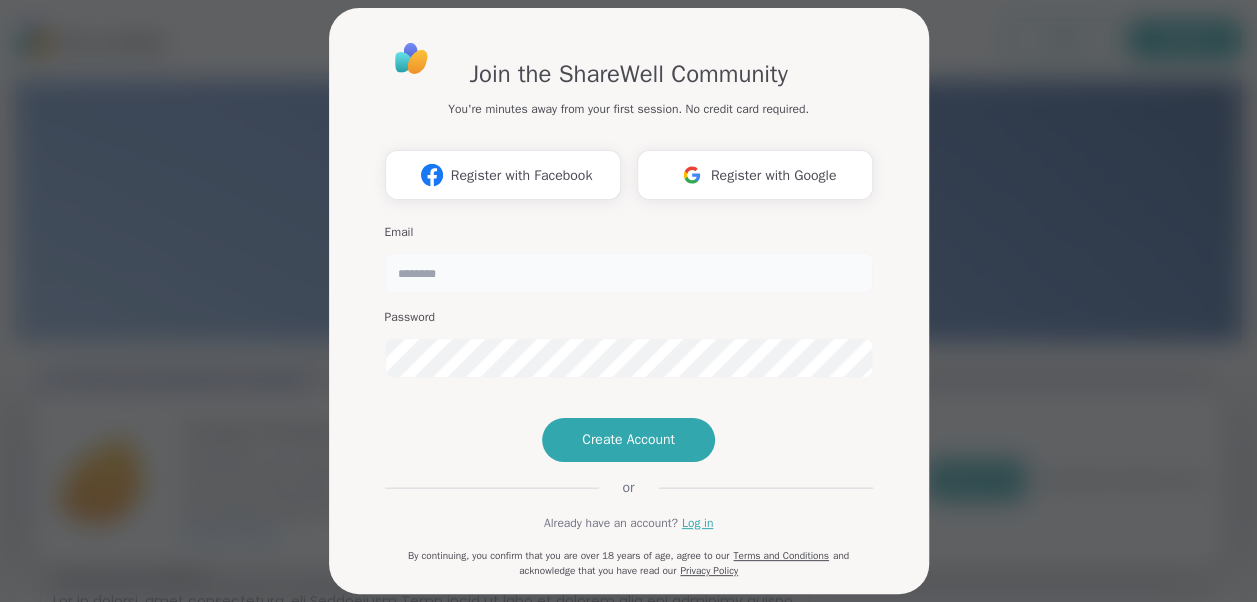 click at bounding box center (629, 273) 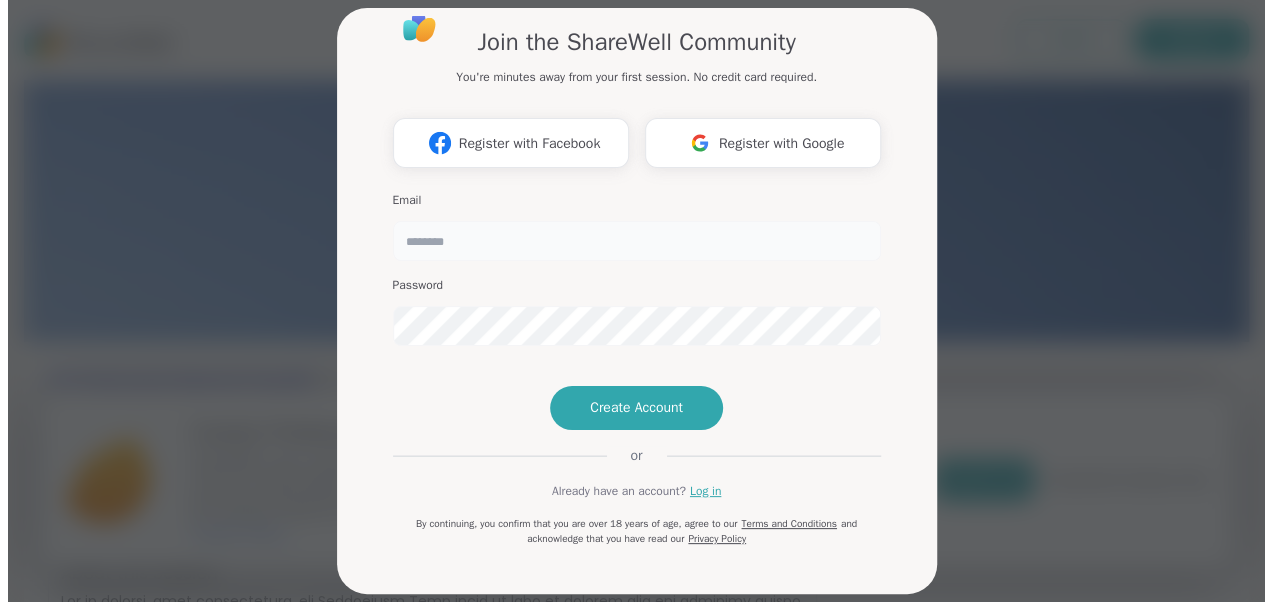 scroll, scrollTop: 90, scrollLeft: 0, axis: vertical 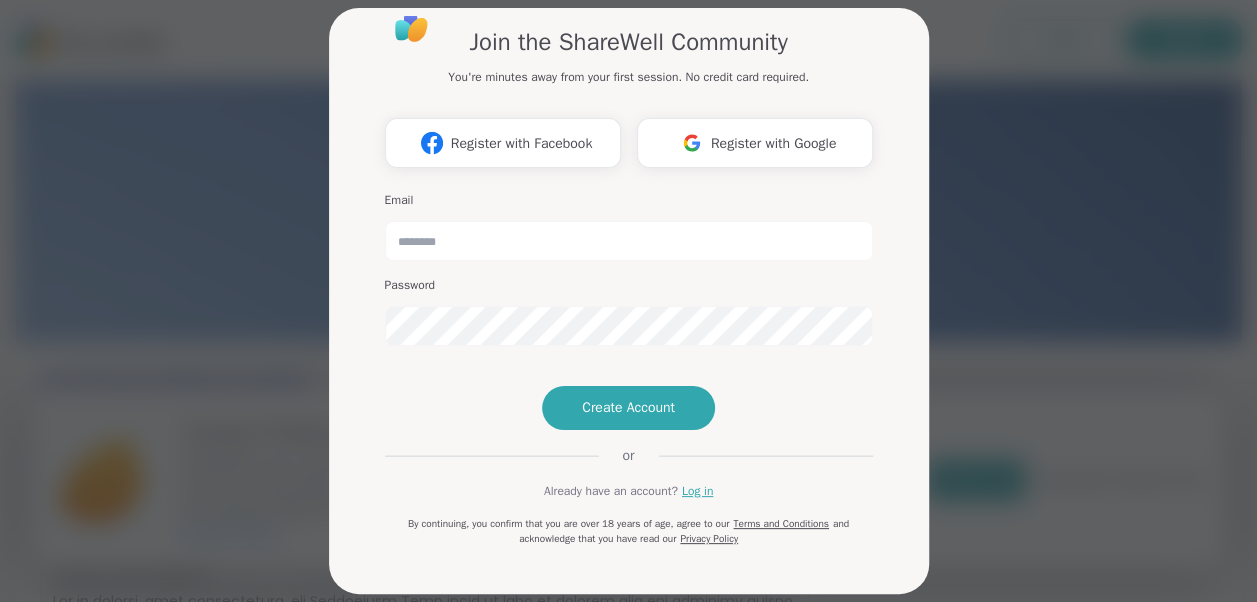 click on "Email" at bounding box center (629, 226) 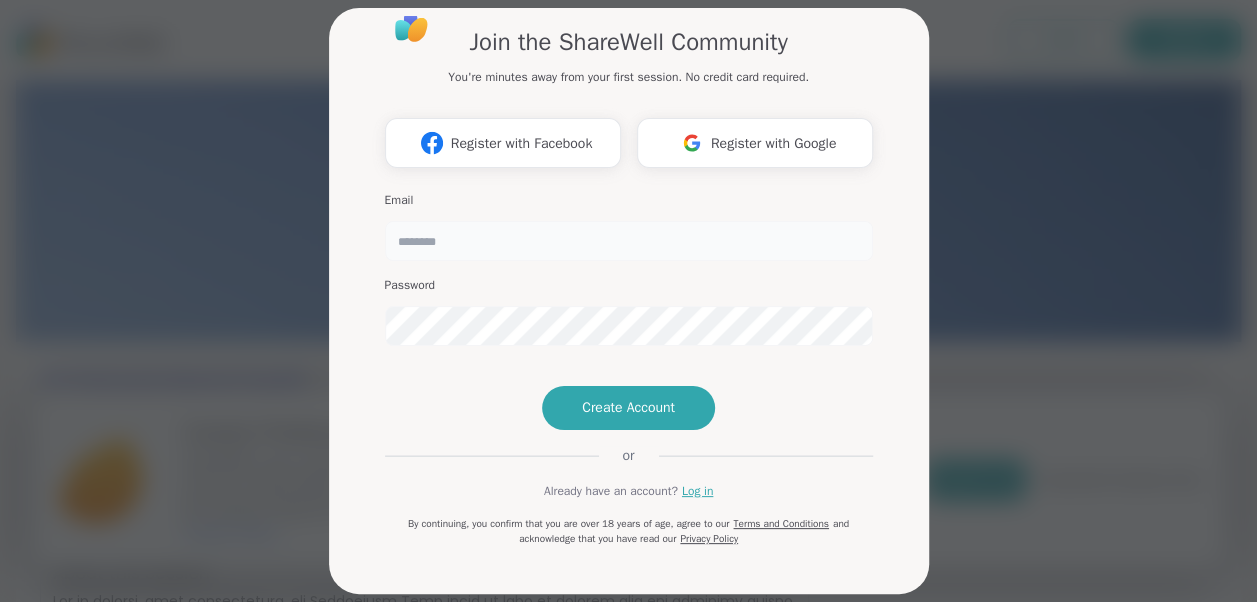click at bounding box center [629, 241] 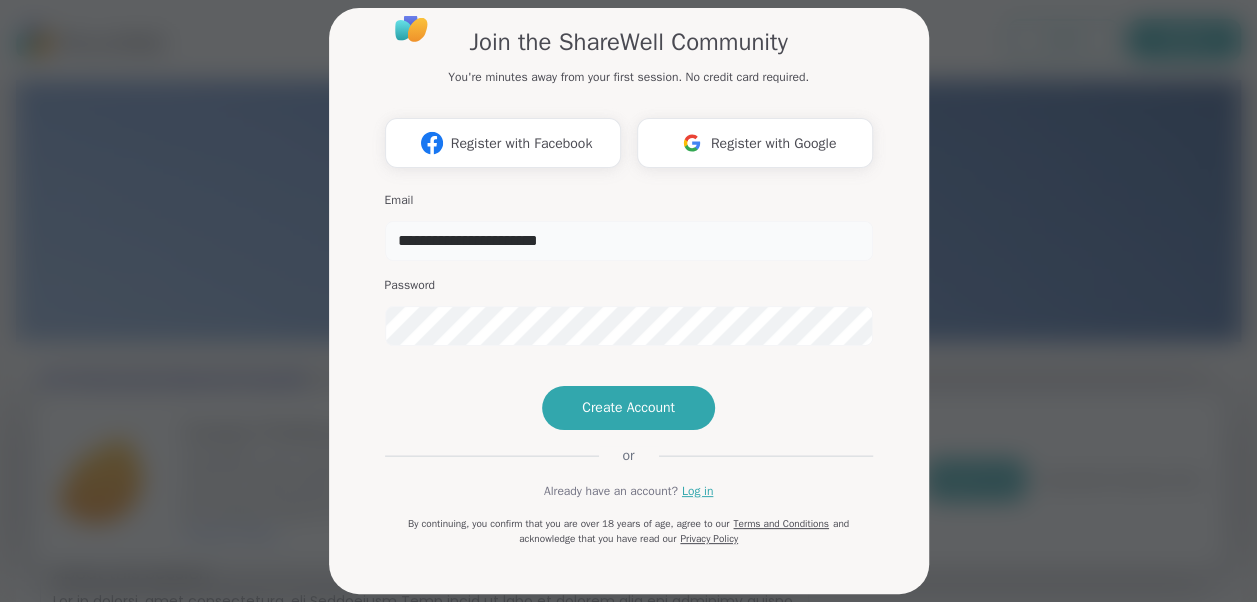 type on "**********" 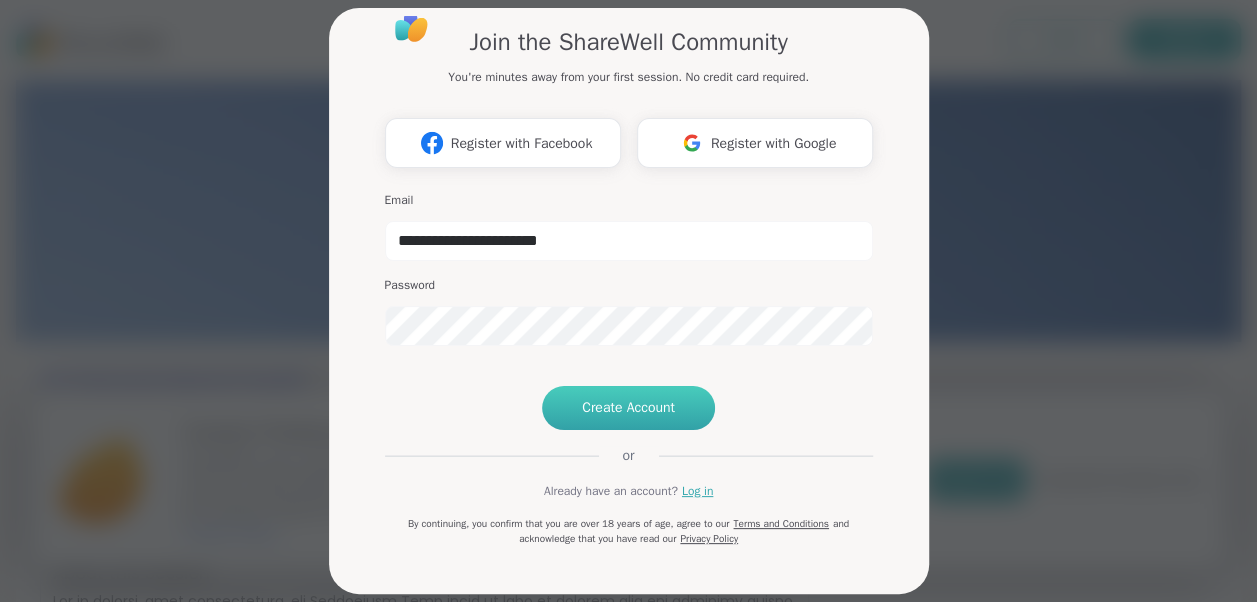 click on "Create Account" at bounding box center [628, 408] 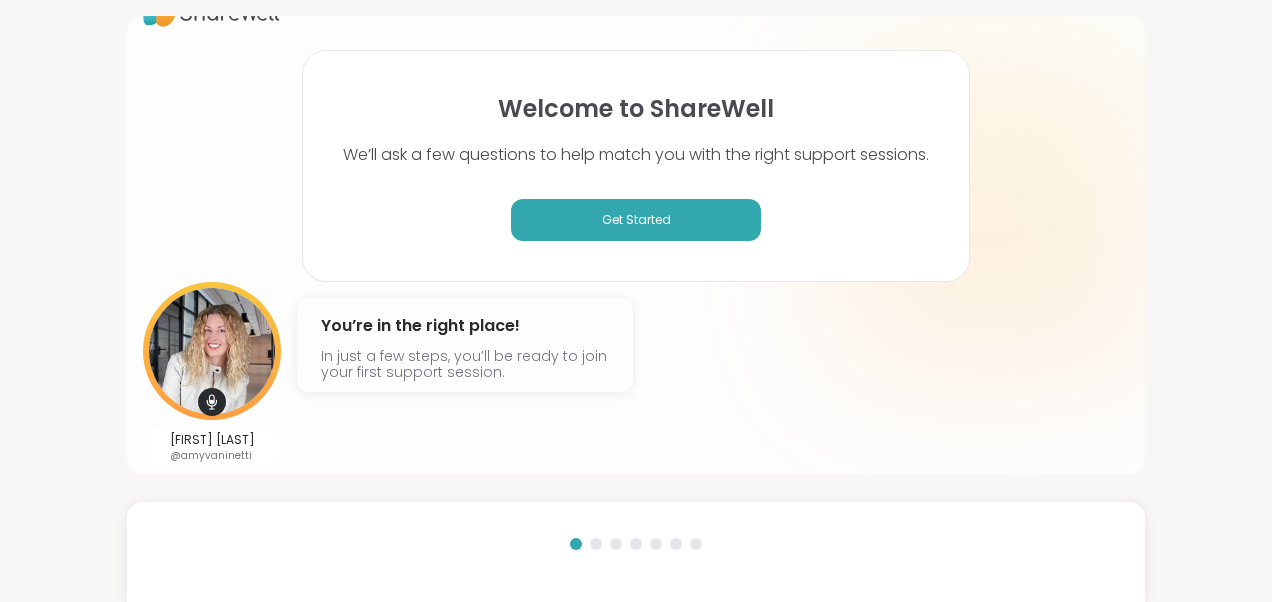 scroll, scrollTop: 43, scrollLeft: 0, axis: vertical 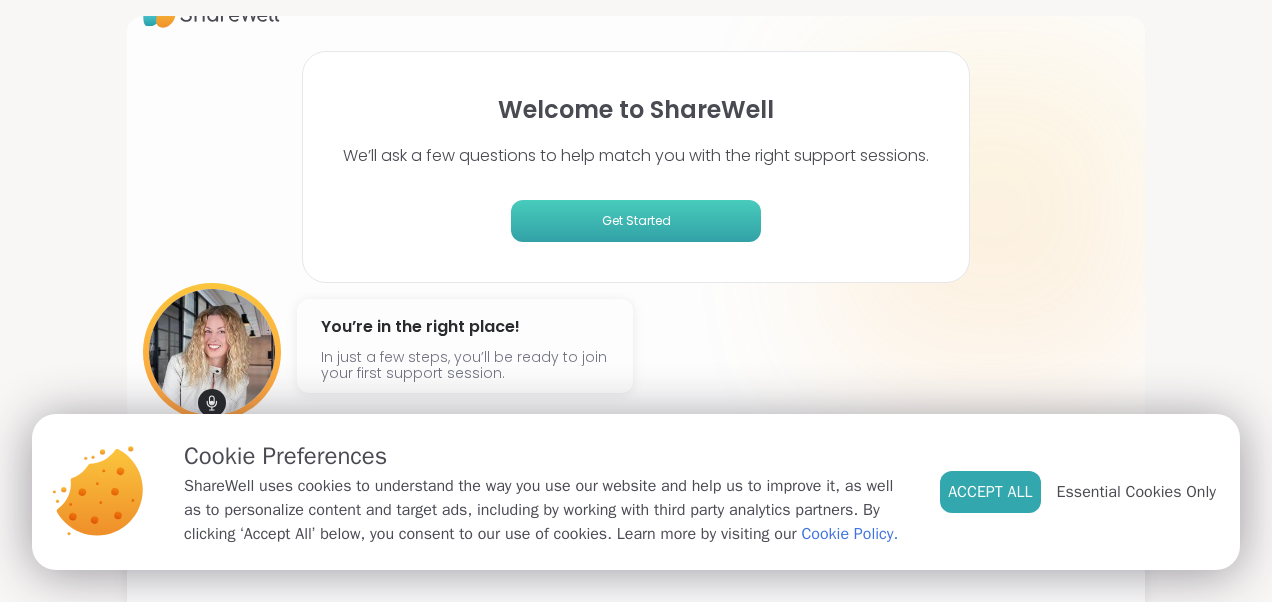 click on "Get Started" at bounding box center (636, 221) 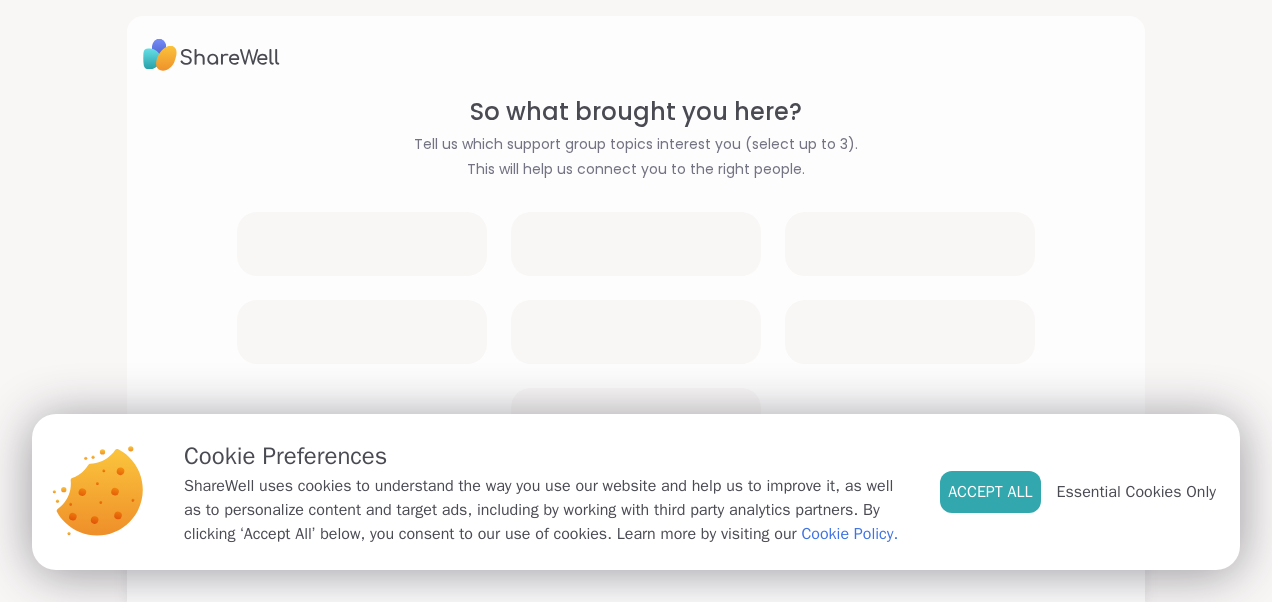 click at bounding box center (636, 244) 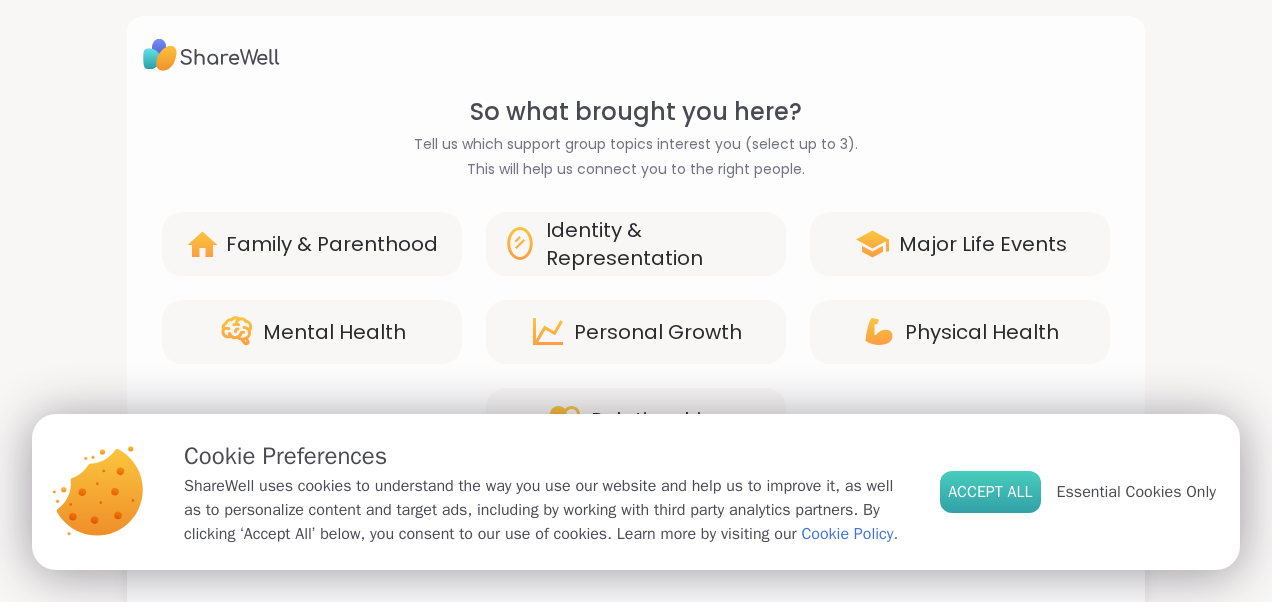 click on "Accept All" at bounding box center (990, 492) 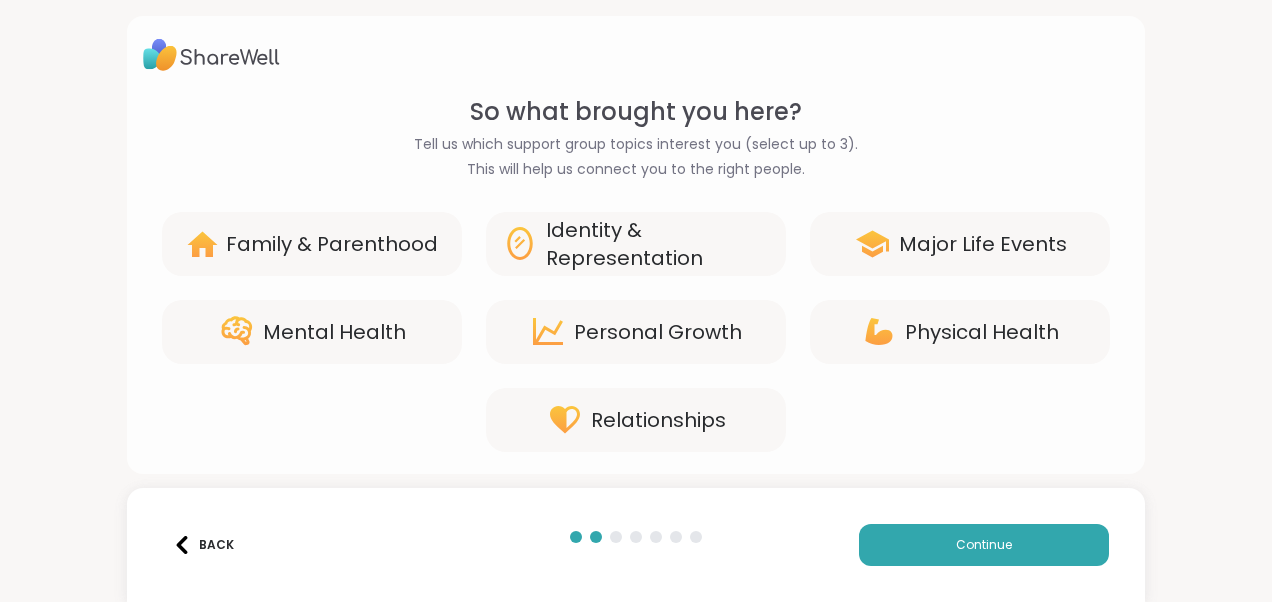 click on "Mental Health" at bounding box center [334, 332] 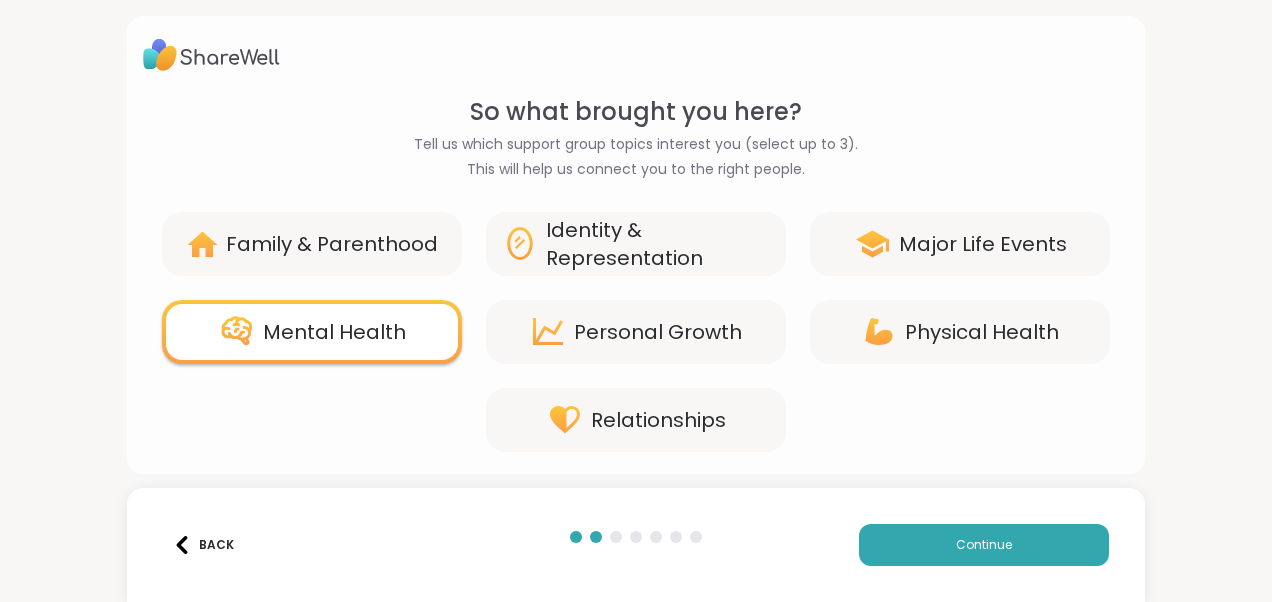 click on "Personal Growth" at bounding box center [658, 332] 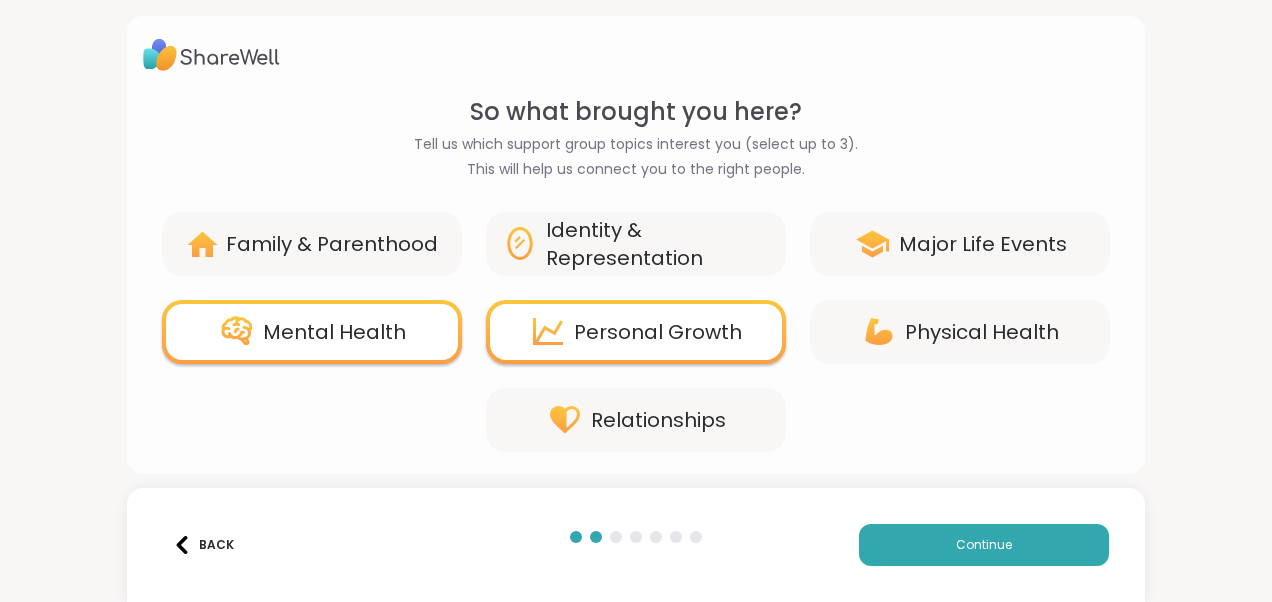 click on "Family & Parenthood" at bounding box center (332, 244) 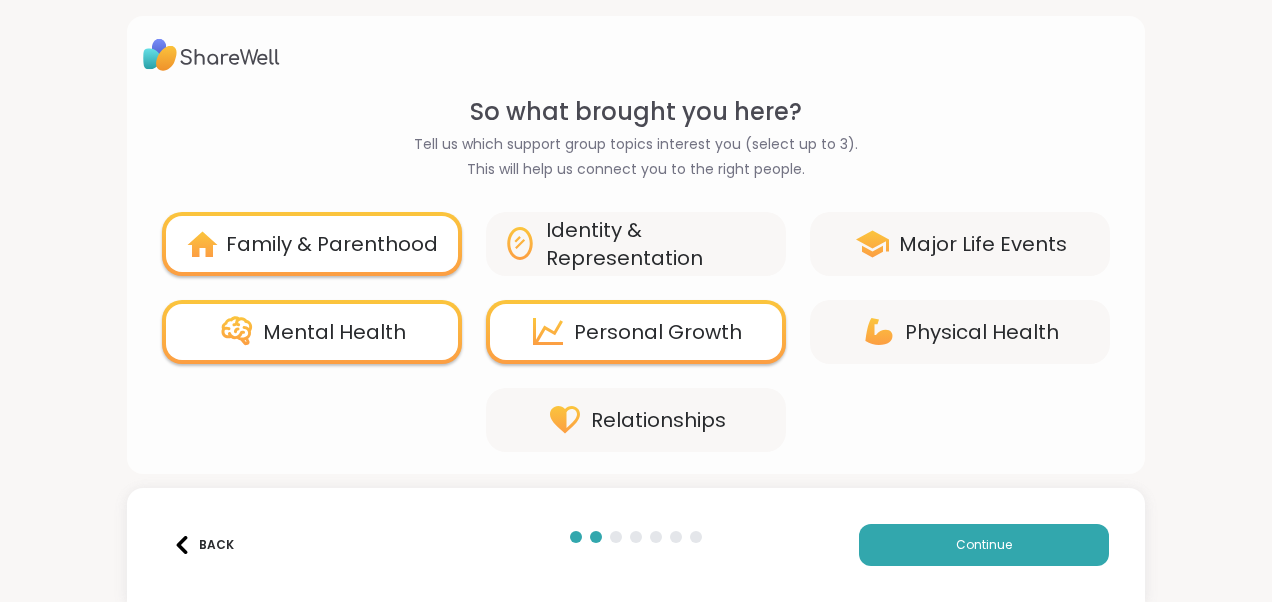 click on "Relationships" at bounding box center [636, 420] 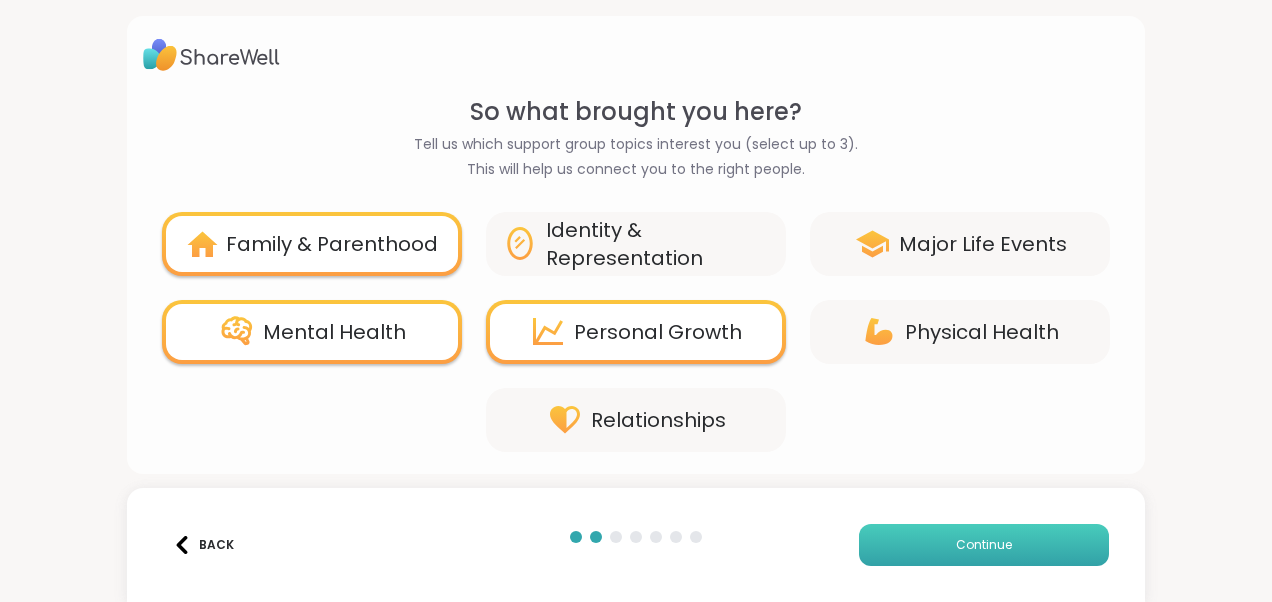 click on "Continue" at bounding box center [984, 545] 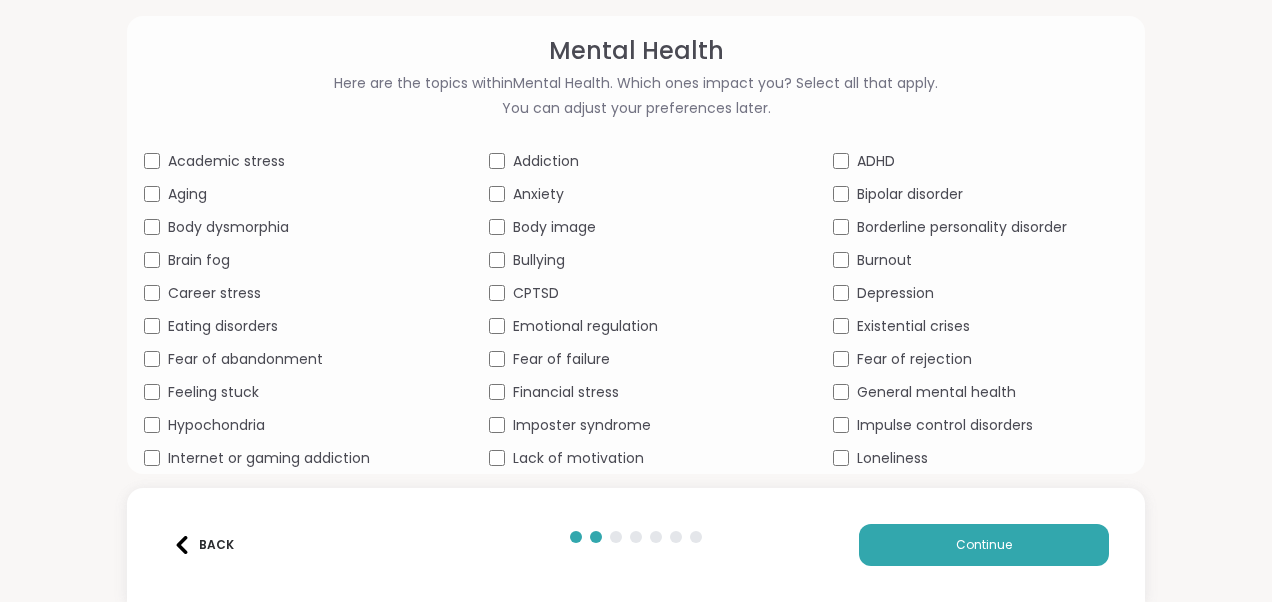 scroll, scrollTop: 64, scrollLeft: 0, axis: vertical 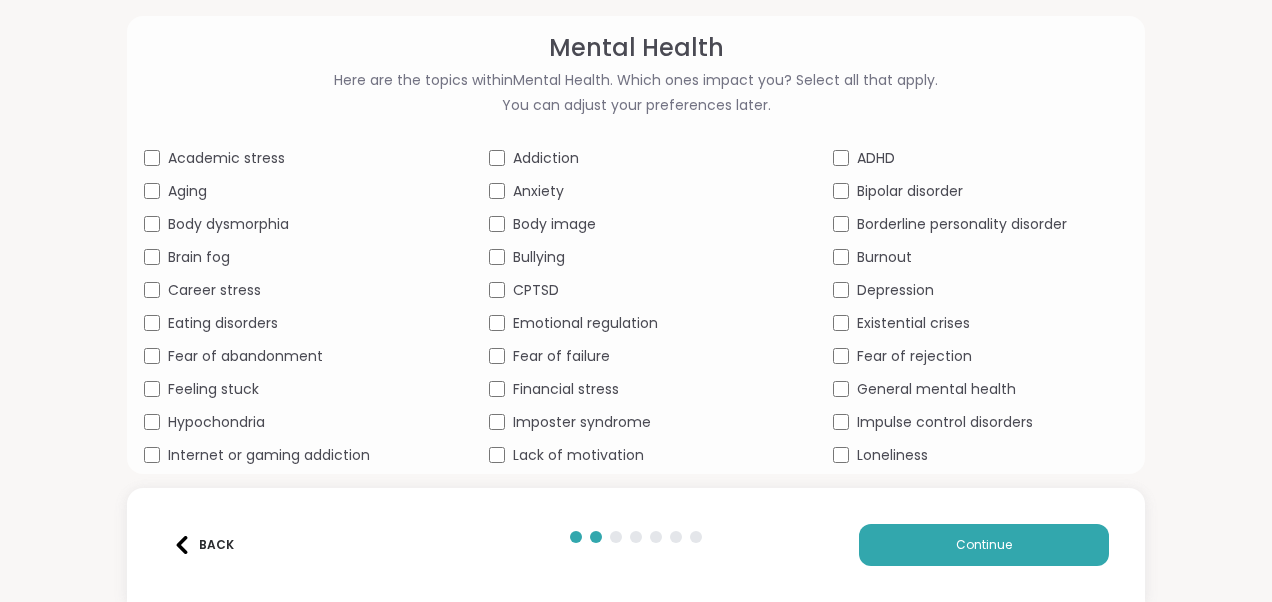 click on "Anxiety" at bounding box center [538, 191] 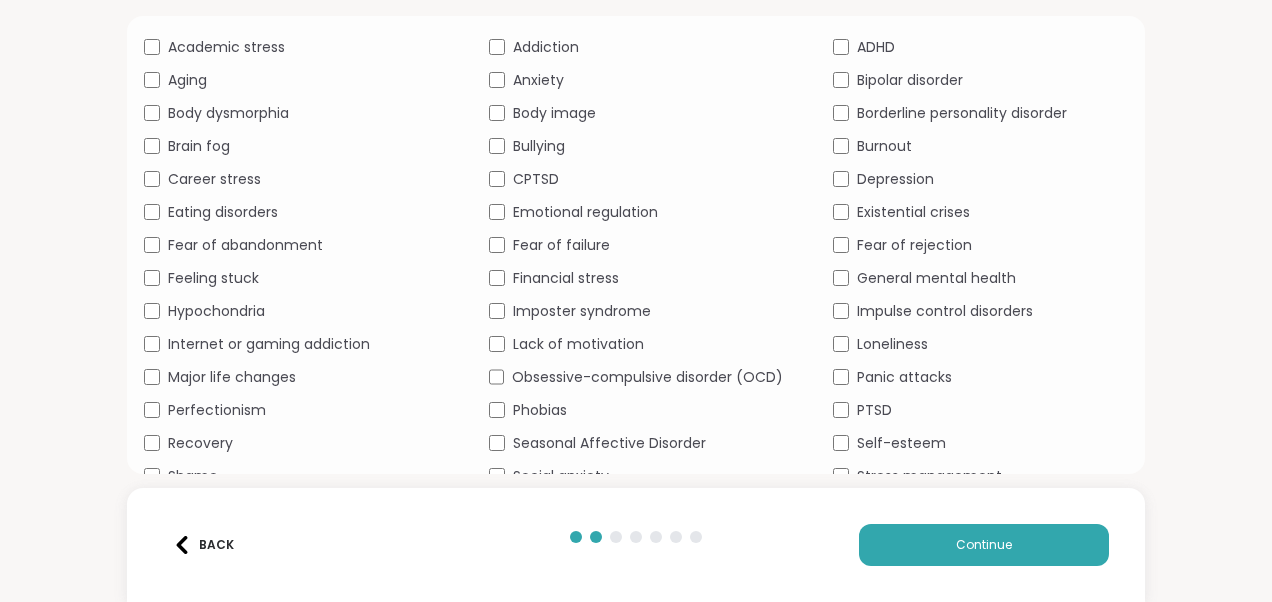 scroll, scrollTop: 194, scrollLeft: 0, axis: vertical 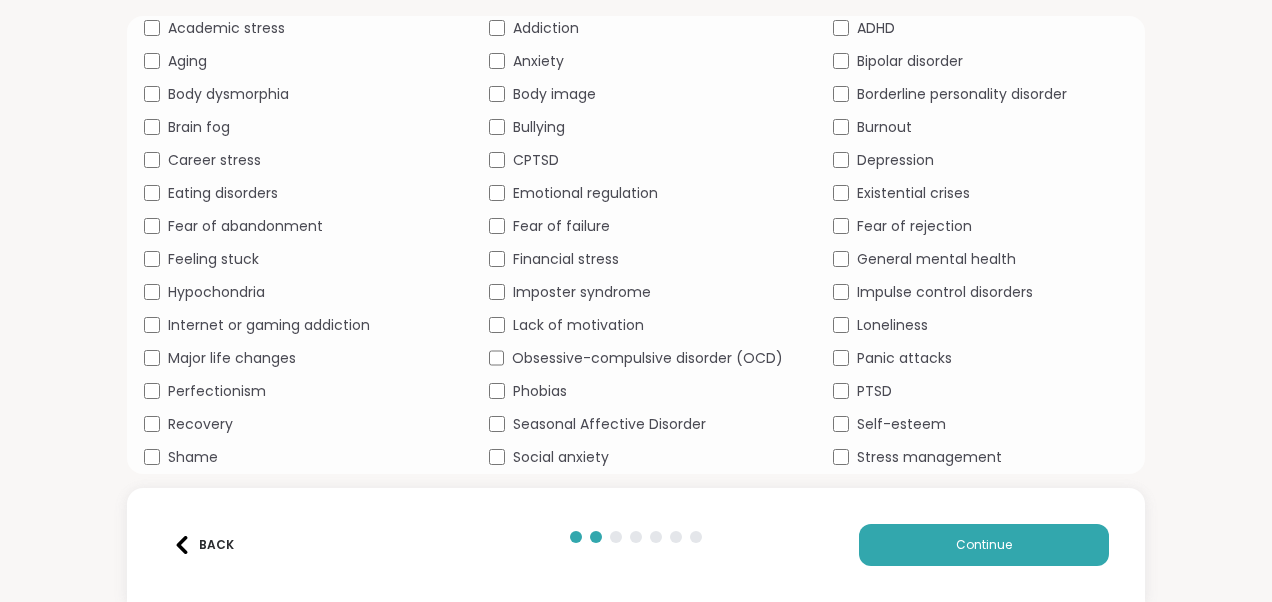 click on "Major life changes" at bounding box center [232, 358] 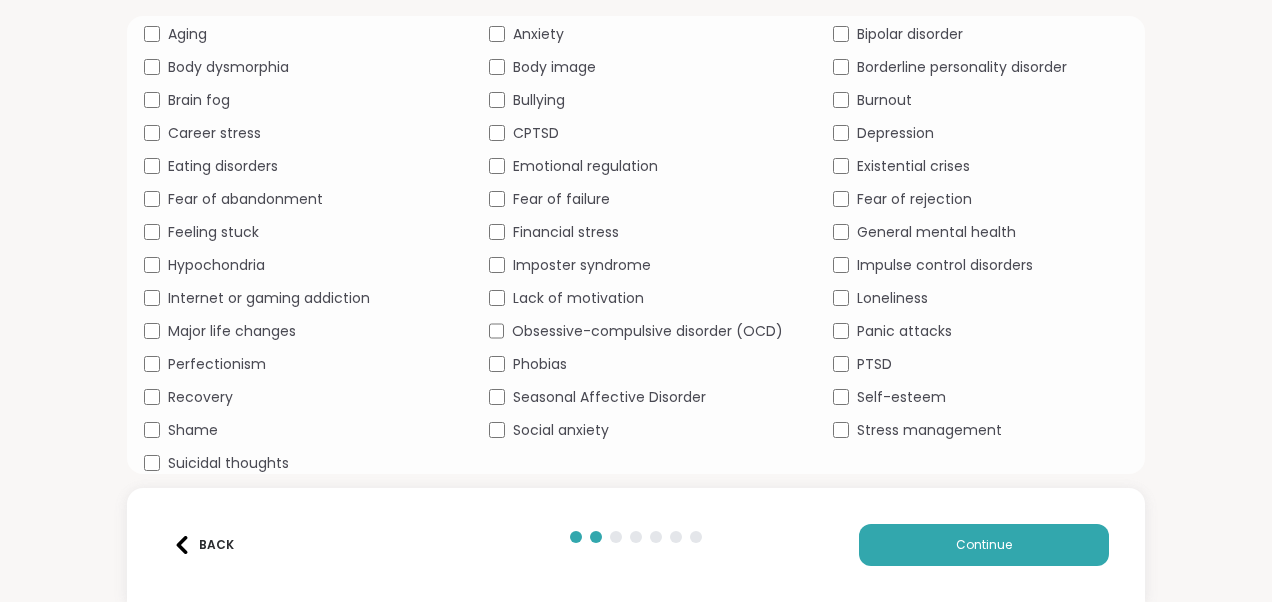 scroll, scrollTop: 242, scrollLeft: 0, axis: vertical 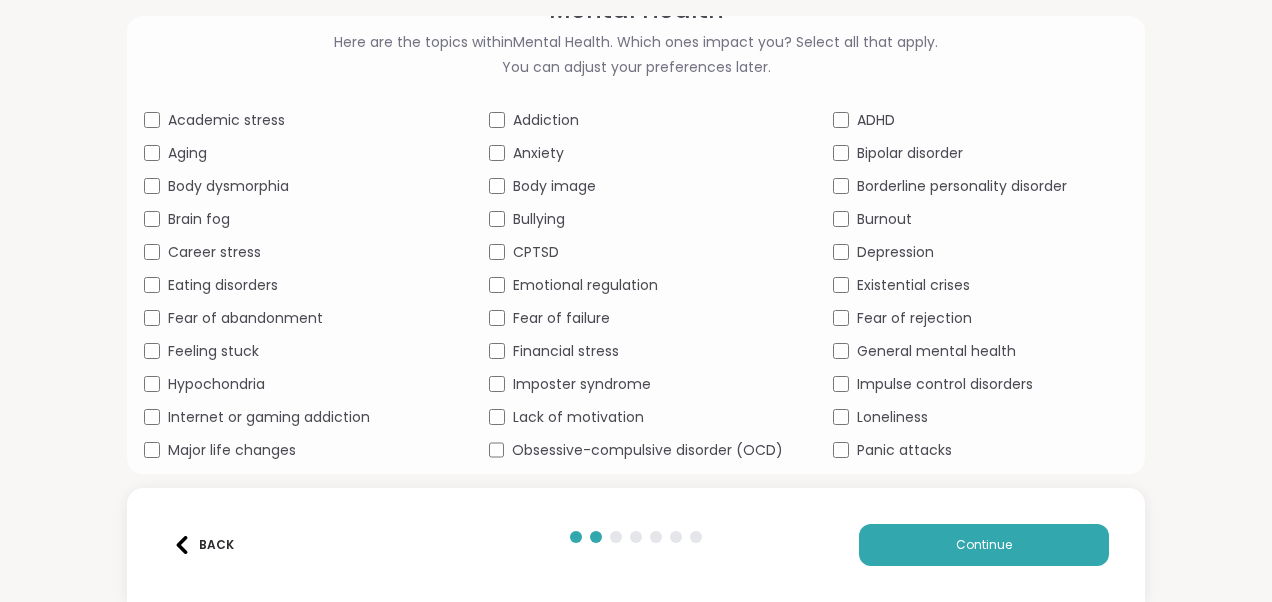 click on "Career stress" at bounding box center (214, 252) 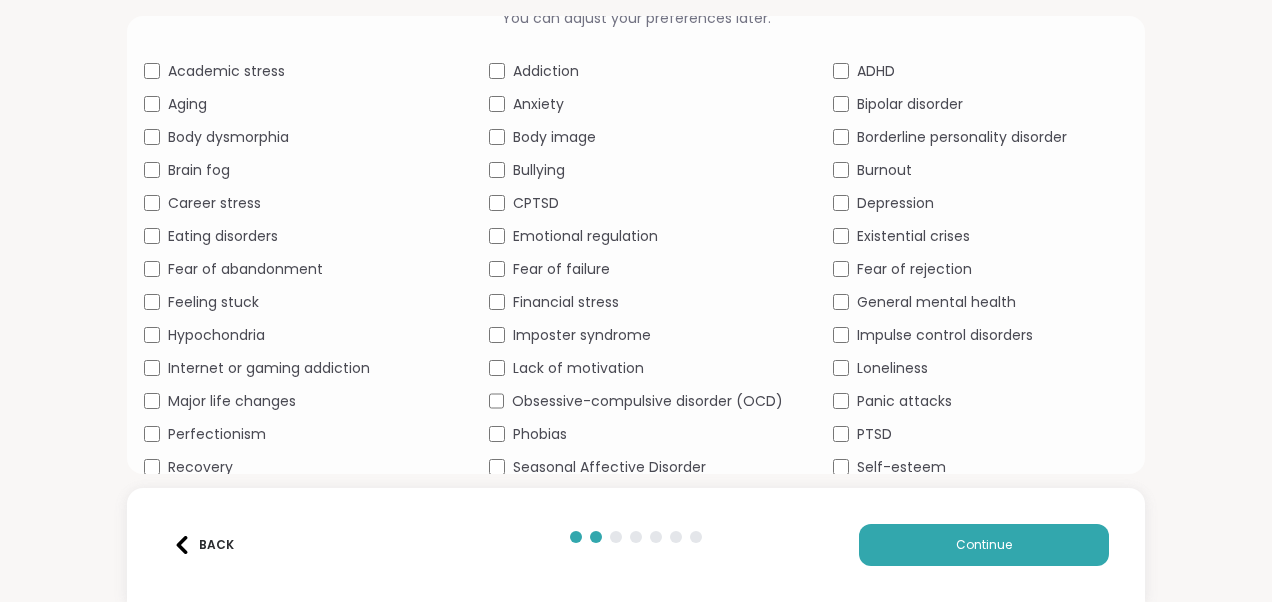 scroll, scrollTop: 151, scrollLeft: 0, axis: vertical 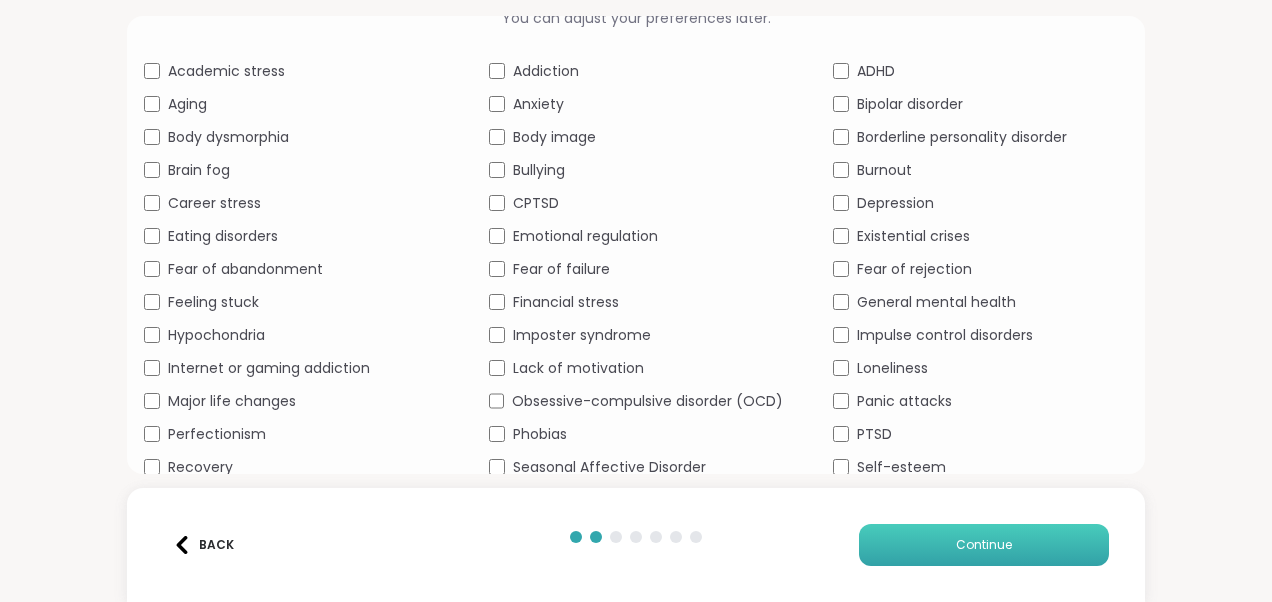 click on "Continue" at bounding box center [984, 545] 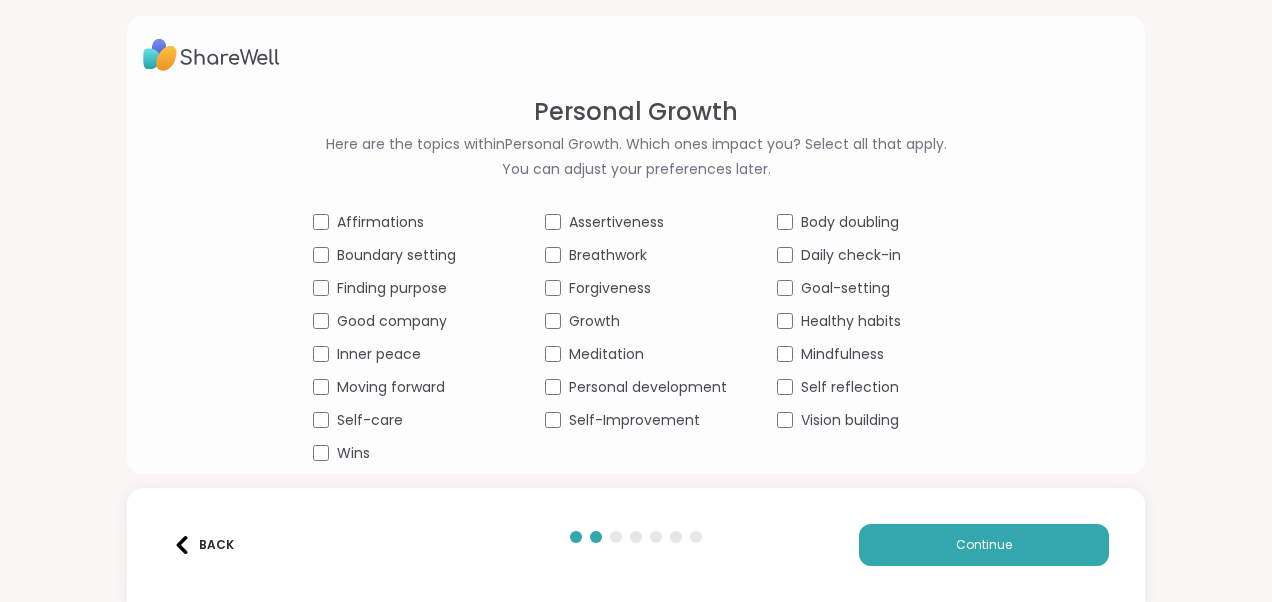 scroll, scrollTop: 6, scrollLeft: 0, axis: vertical 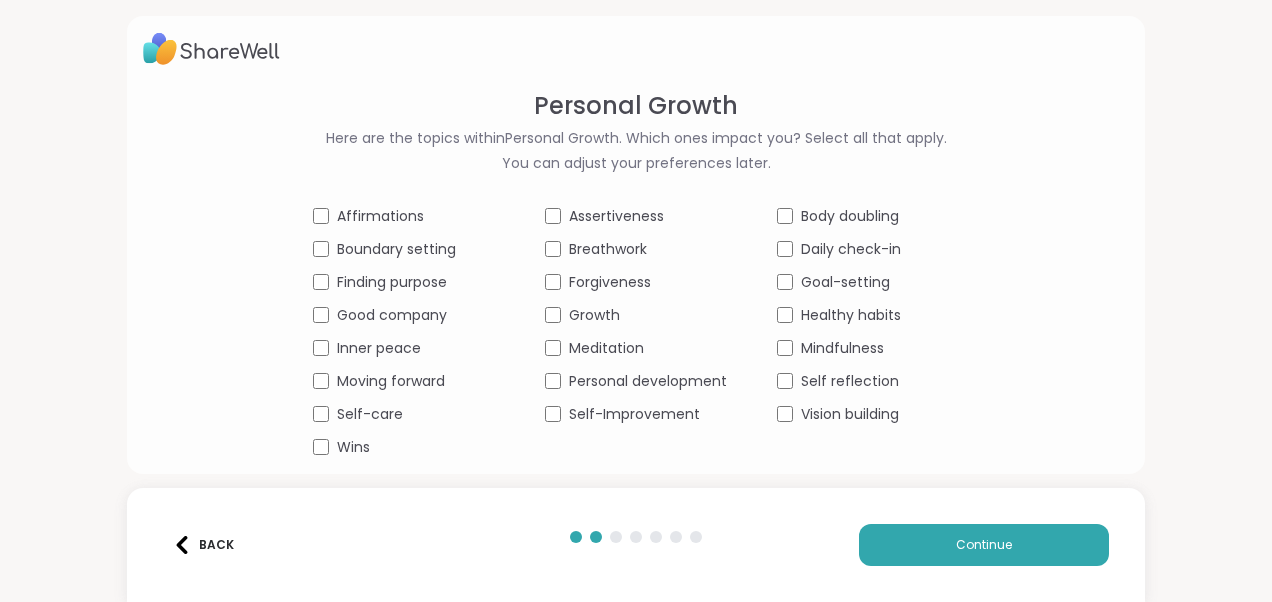 click on "Boundary setting" at bounding box center [396, 249] 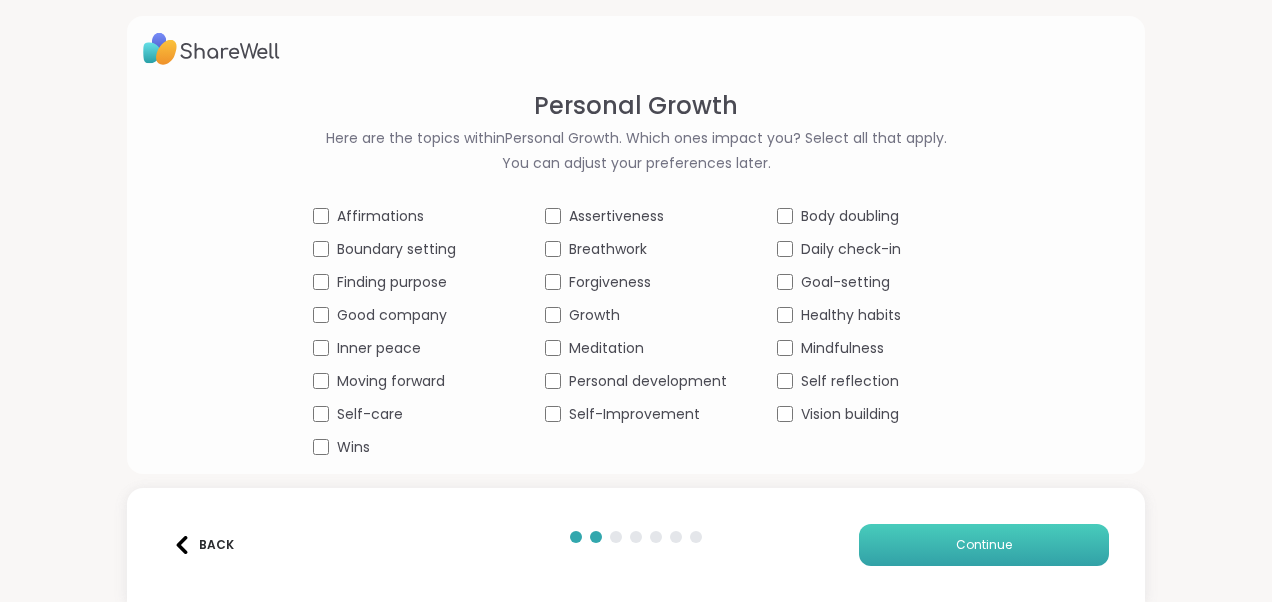 click on "Continue" at bounding box center (984, 545) 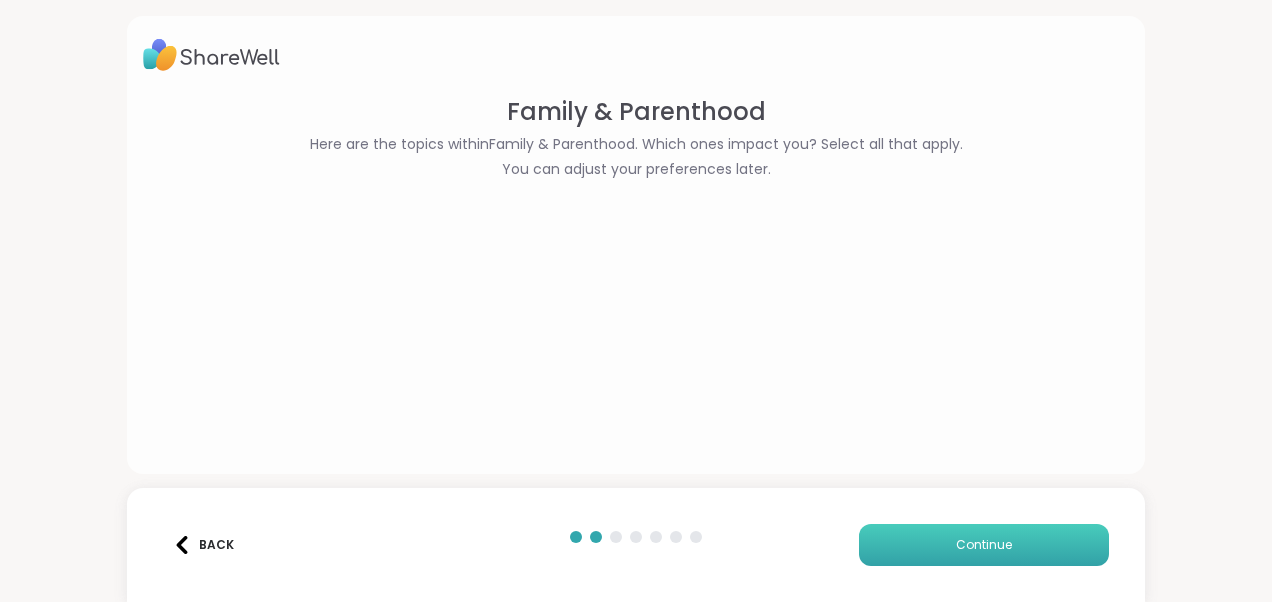scroll, scrollTop: 0, scrollLeft: 0, axis: both 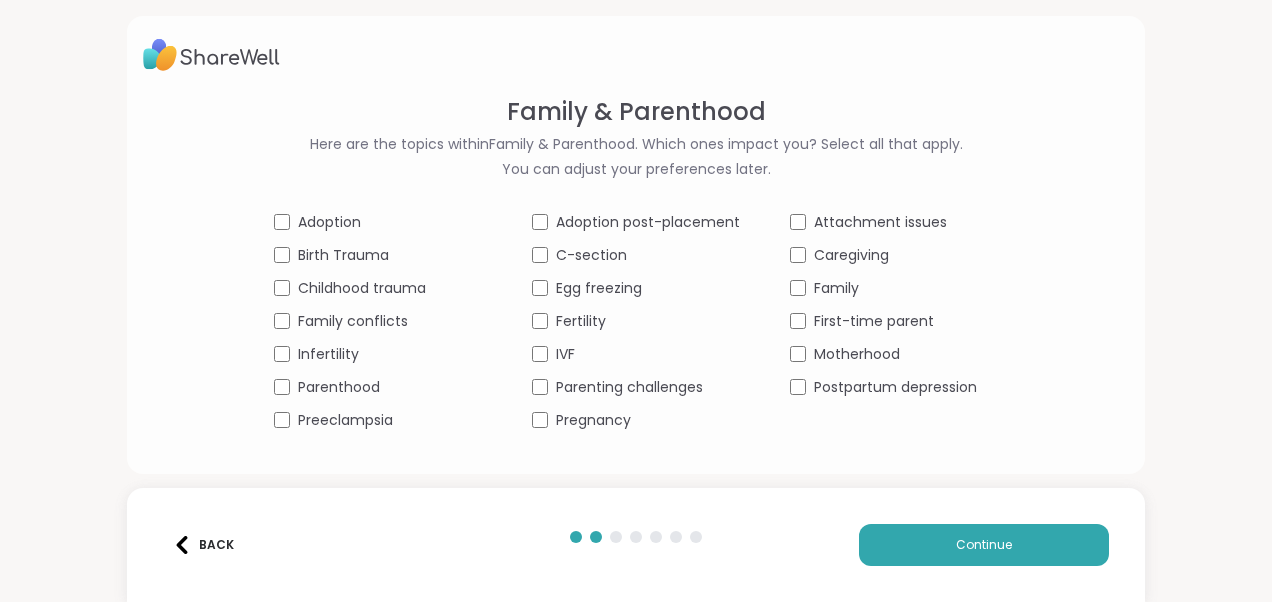 click on "Birth Trauma" at bounding box center (343, 255) 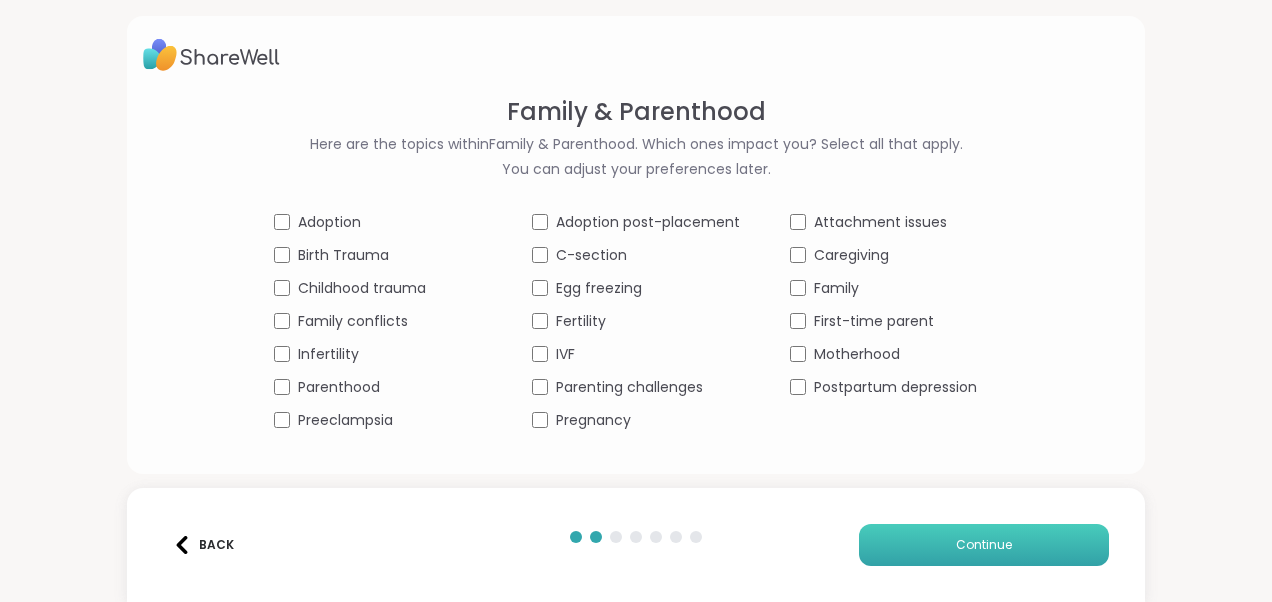 click on "Continue" at bounding box center (984, 545) 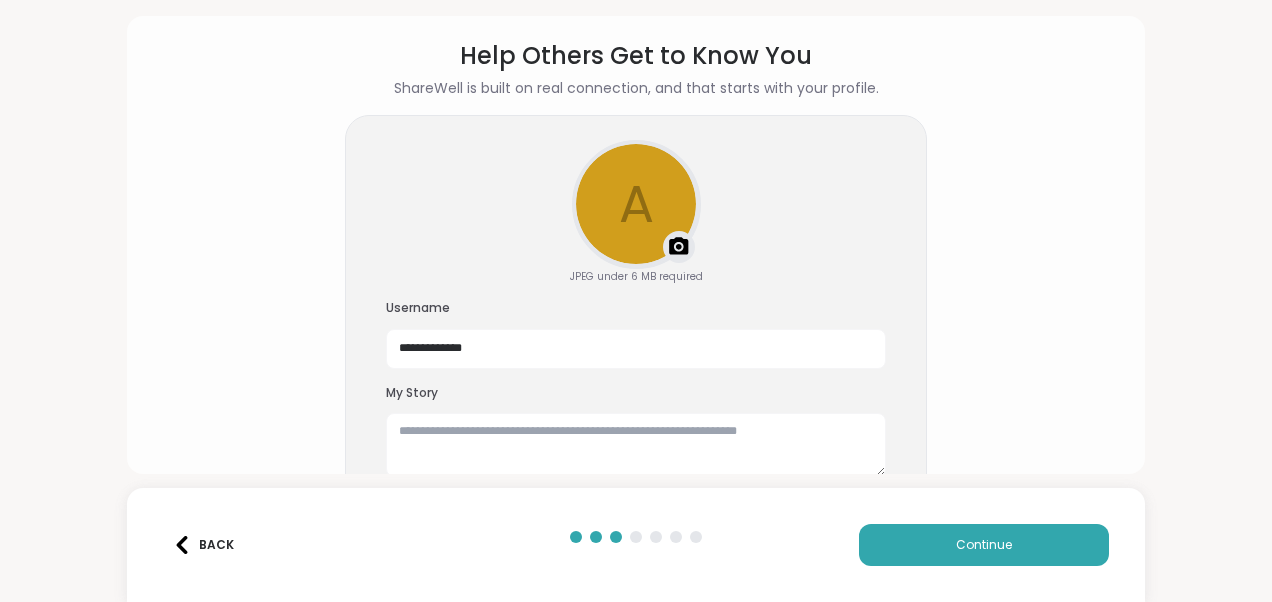 scroll, scrollTop: 0, scrollLeft: 0, axis: both 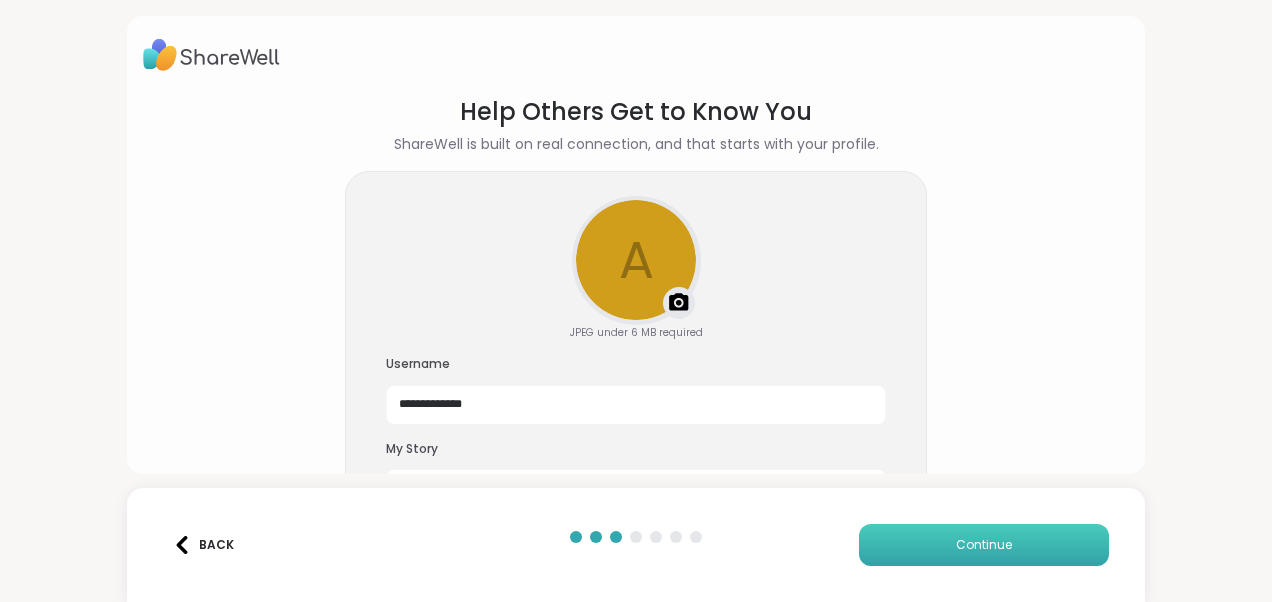 click on "Continue" at bounding box center [984, 545] 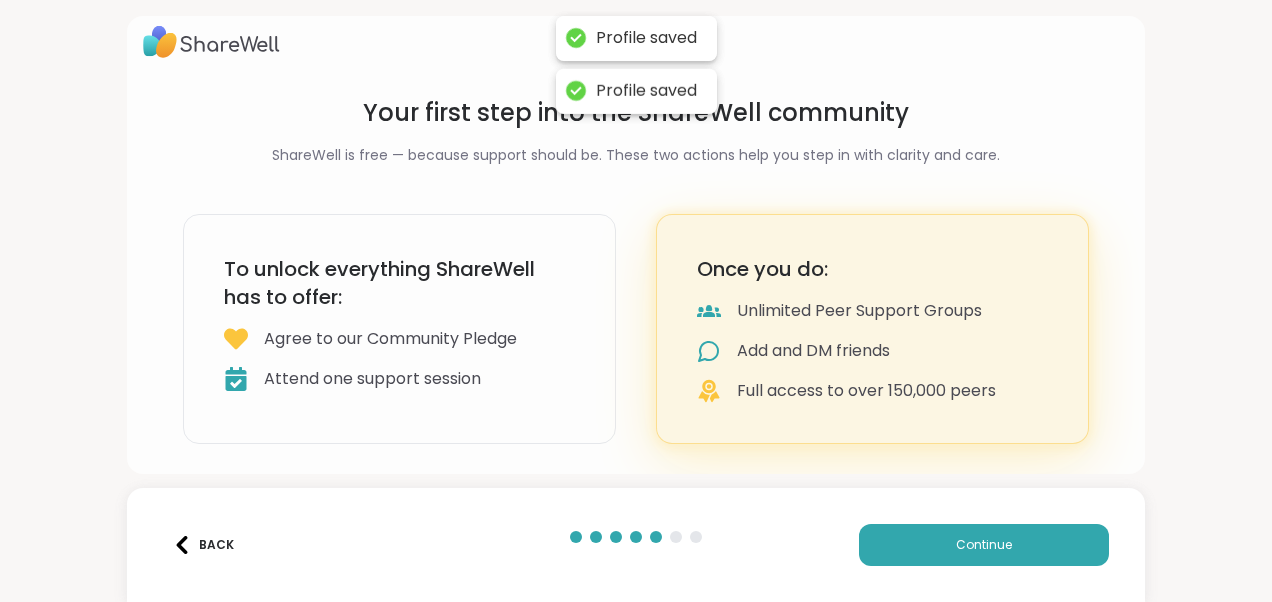 scroll, scrollTop: 14, scrollLeft: 0, axis: vertical 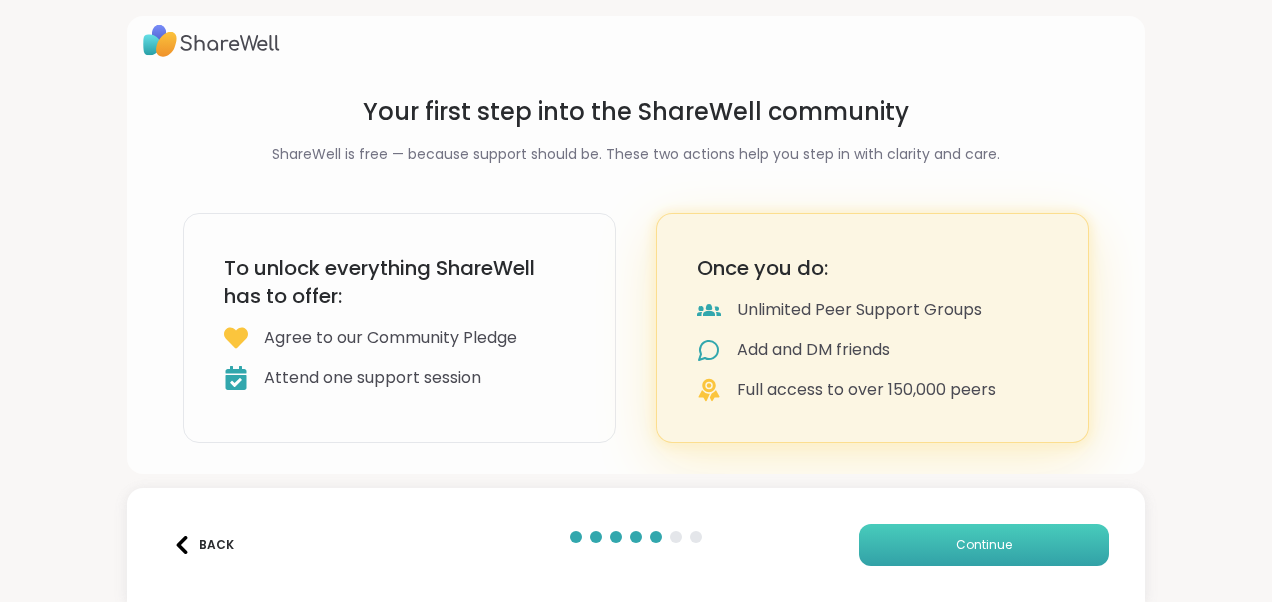 click on "Continue" at bounding box center (984, 545) 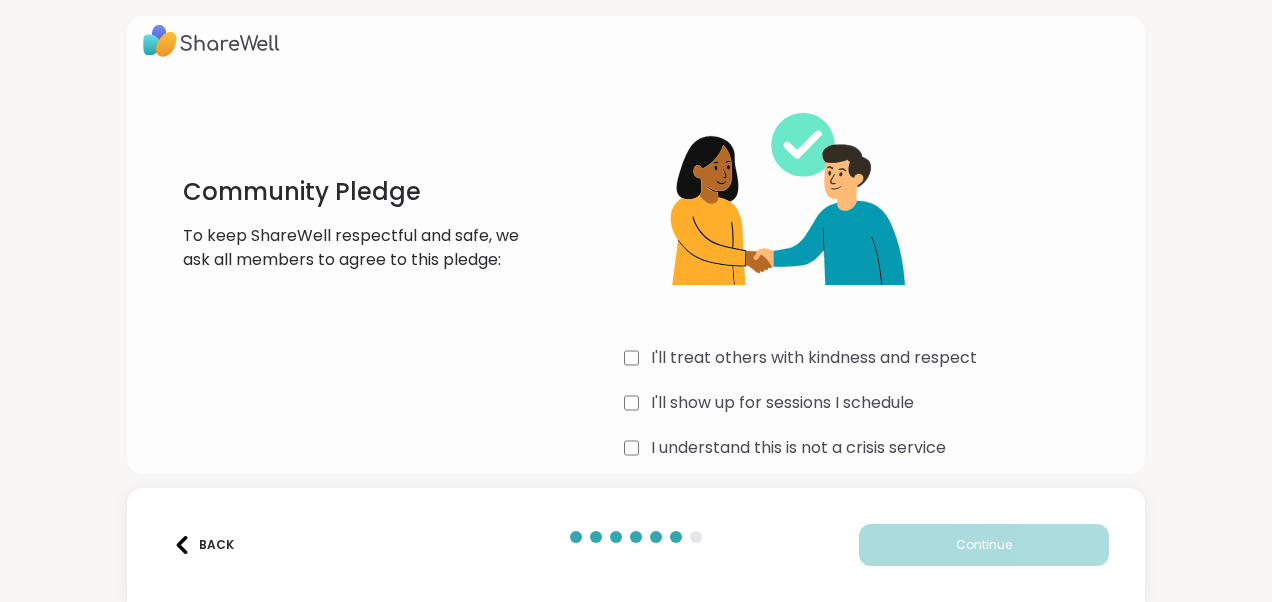 scroll, scrollTop: 60, scrollLeft: 0, axis: vertical 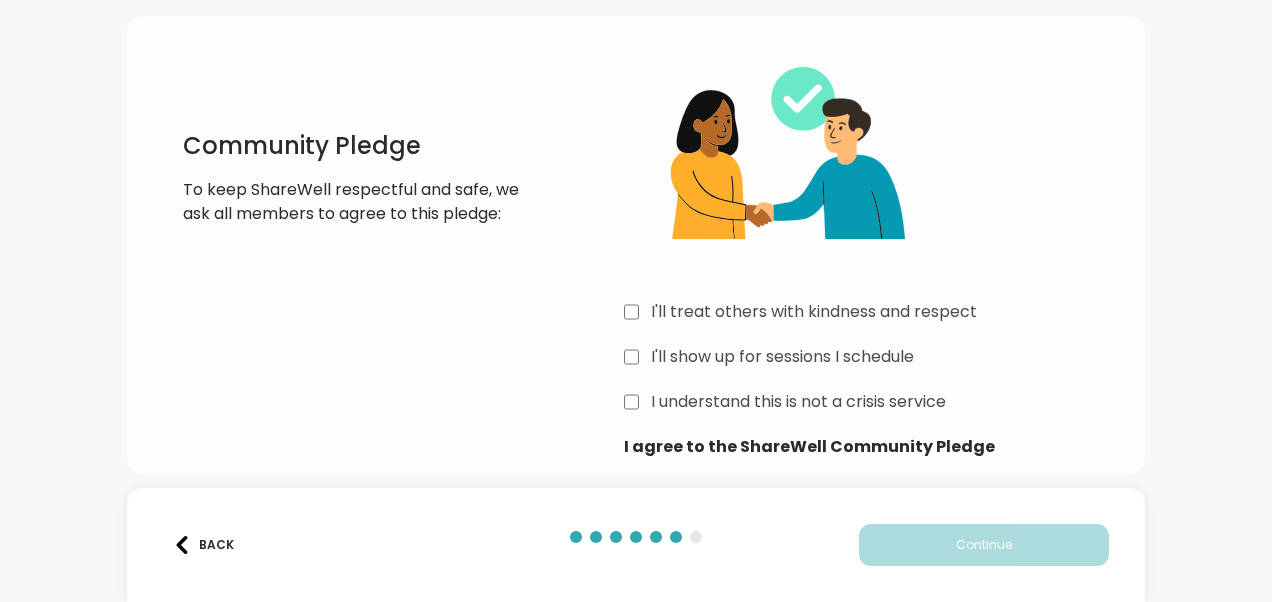 click on "I'll treat others with kindness and respect" at bounding box center [814, 312] 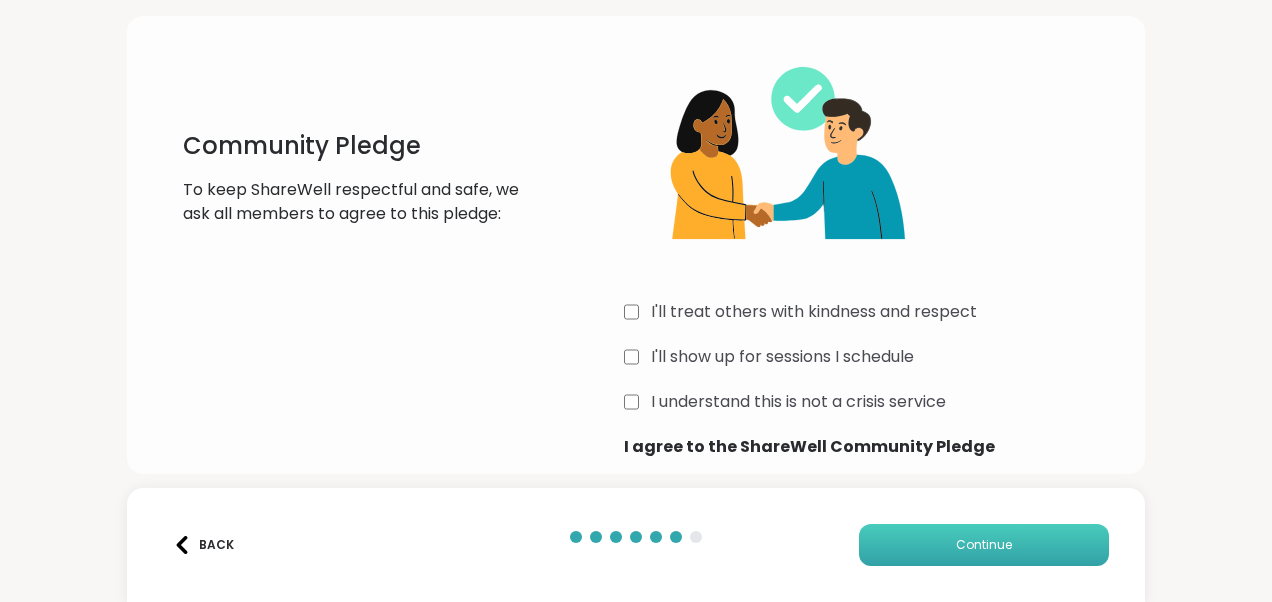 click on "Continue" at bounding box center (984, 545) 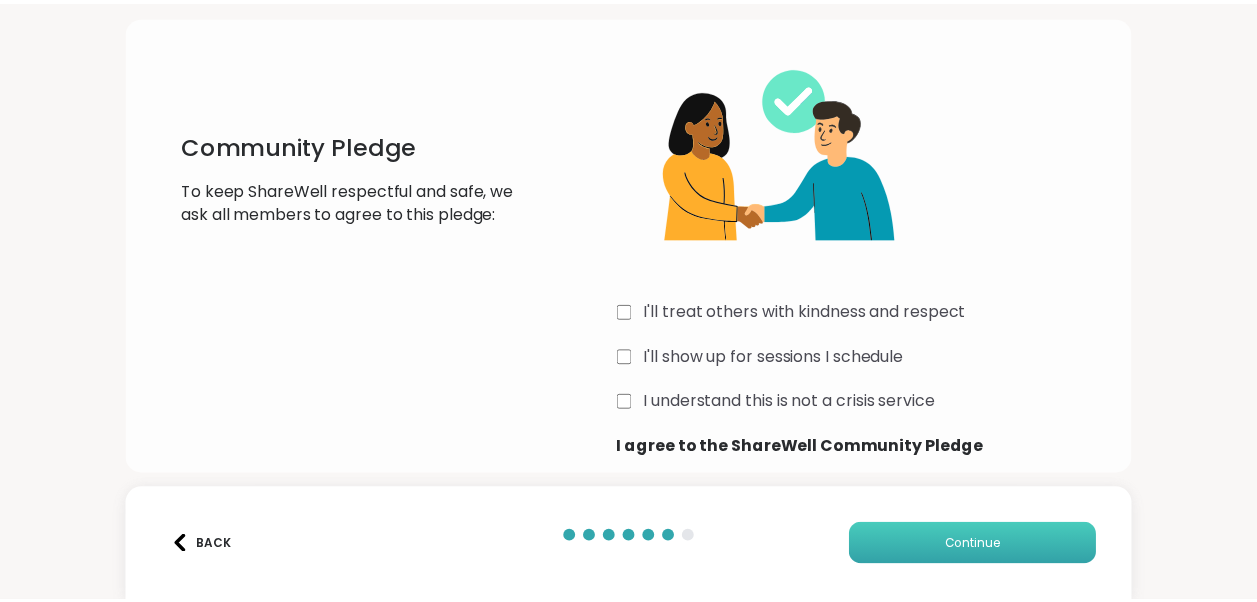 scroll, scrollTop: 0, scrollLeft: 0, axis: both 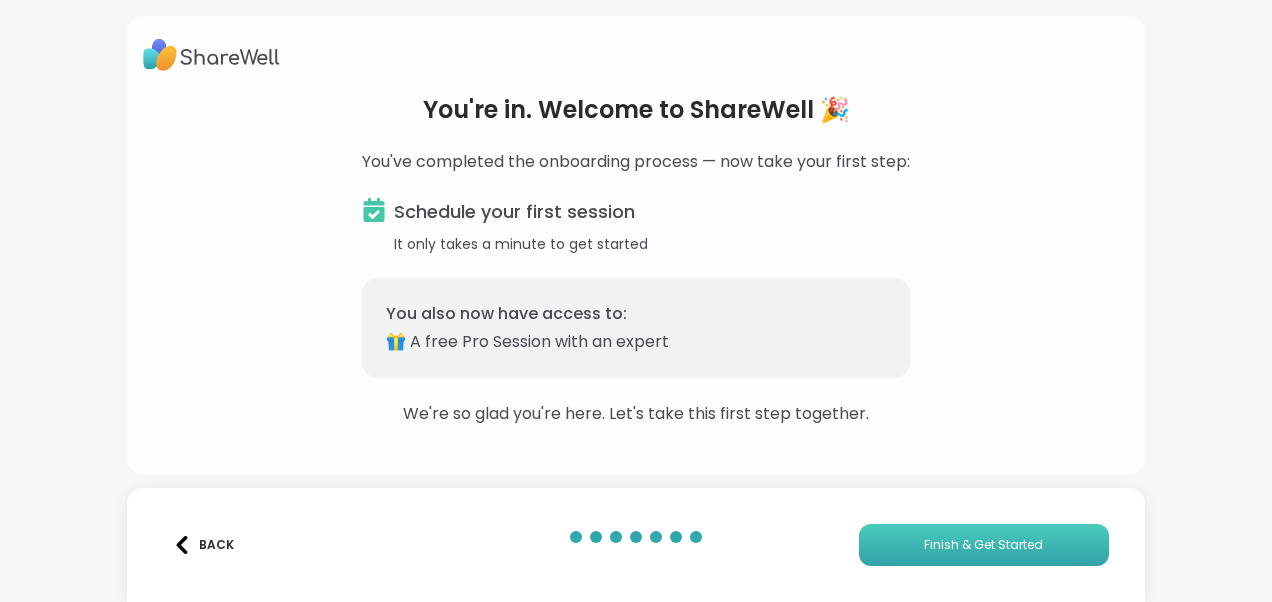 click on "Finish & Get Started" at bounding box center [984, 545] 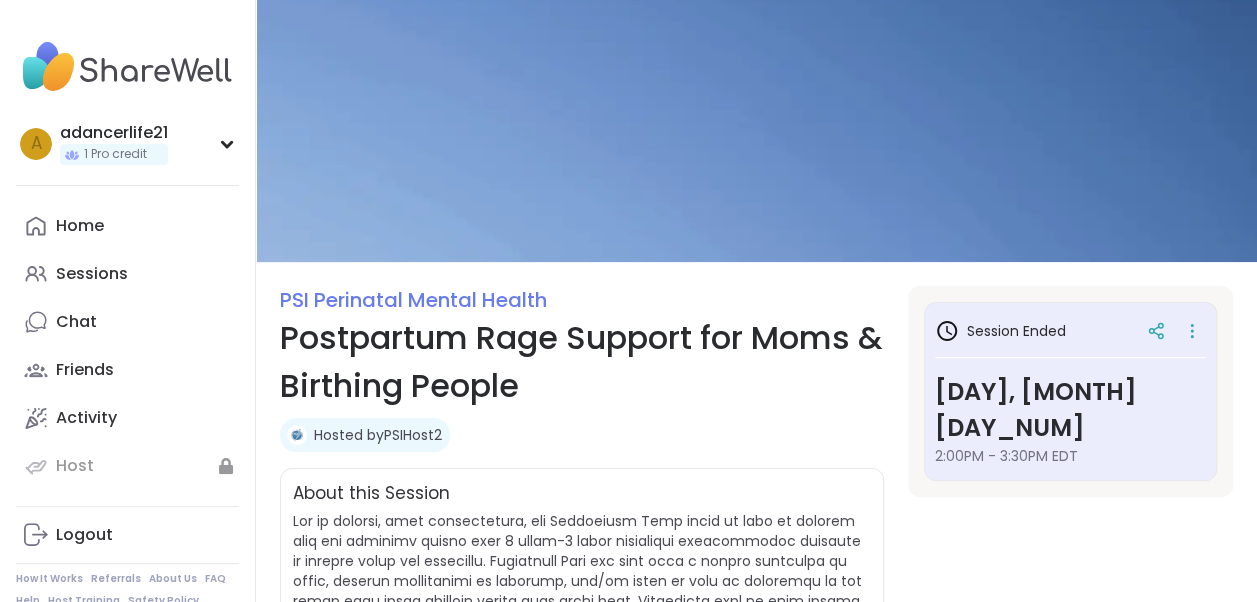 scroll, scrollTop: 120, scrollLeft: 0, axis: vertical 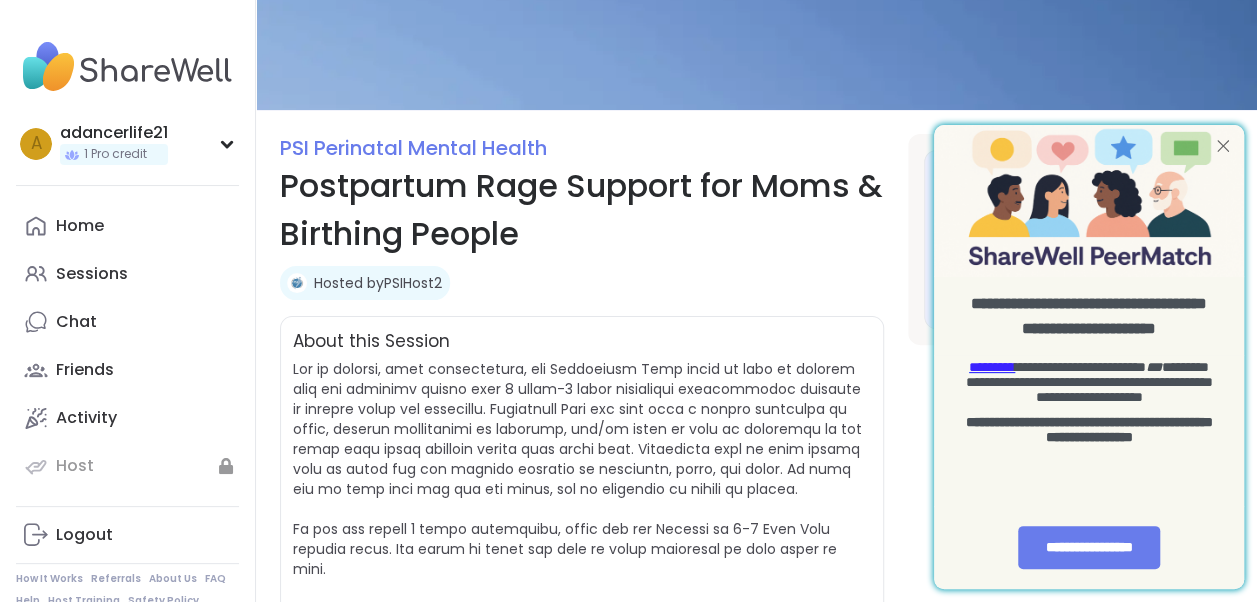 click at bounding box center (1223, 146) 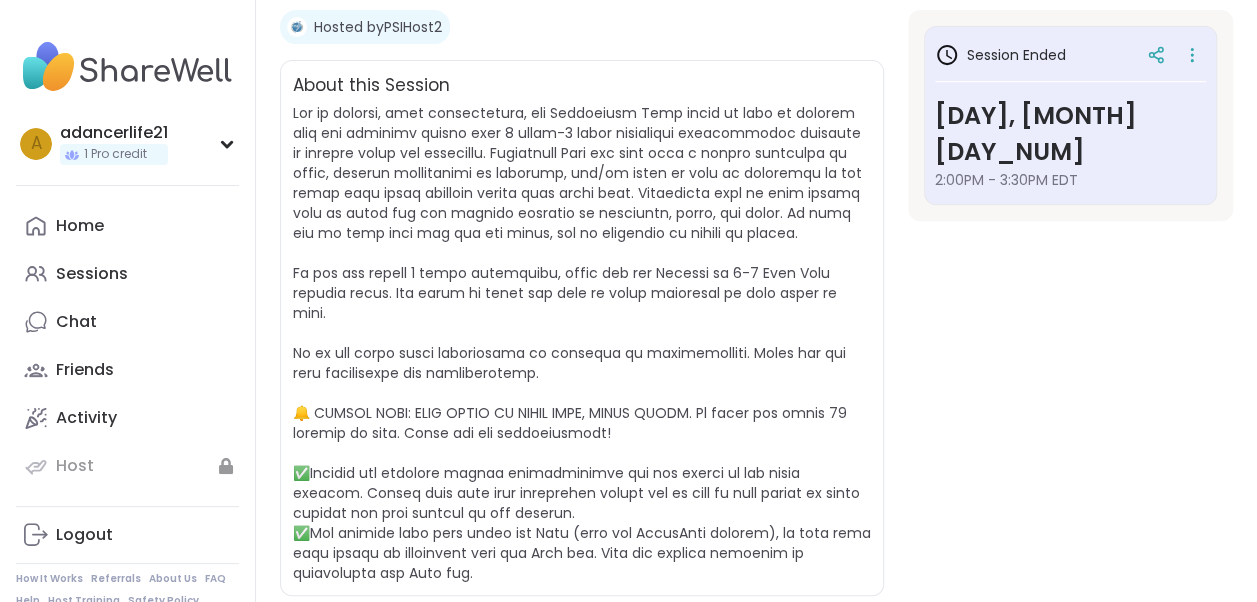 scroll, scrollTop: 652, scrollLeft: 0, axis: vertical 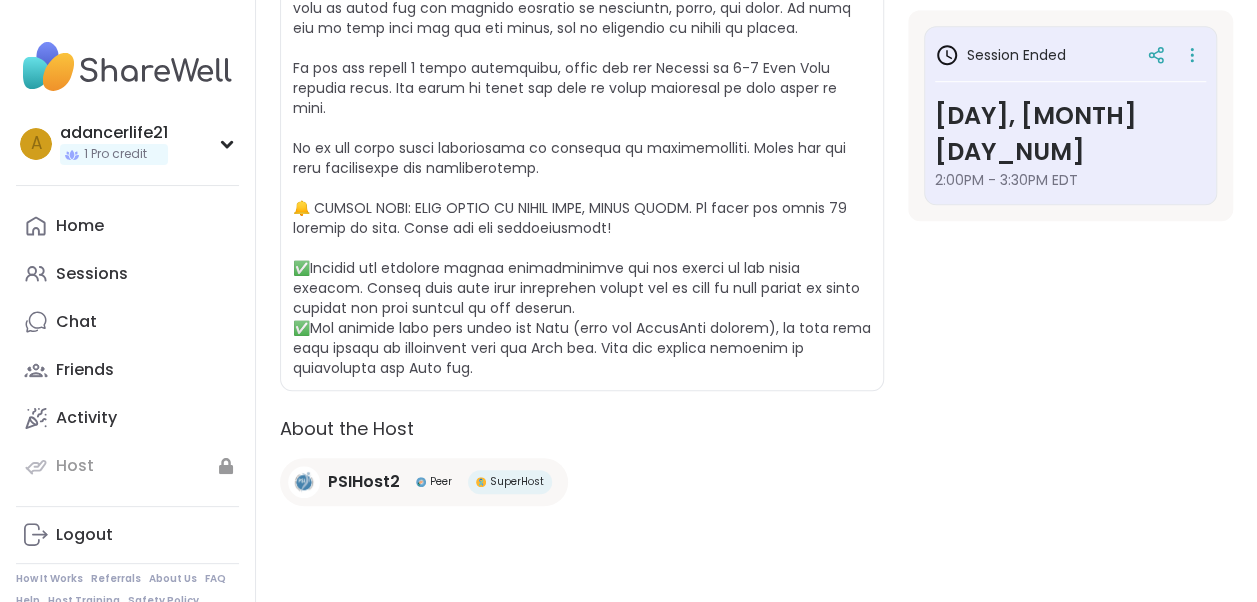 click on "PSIHost2" at bounding box center (364, 482) 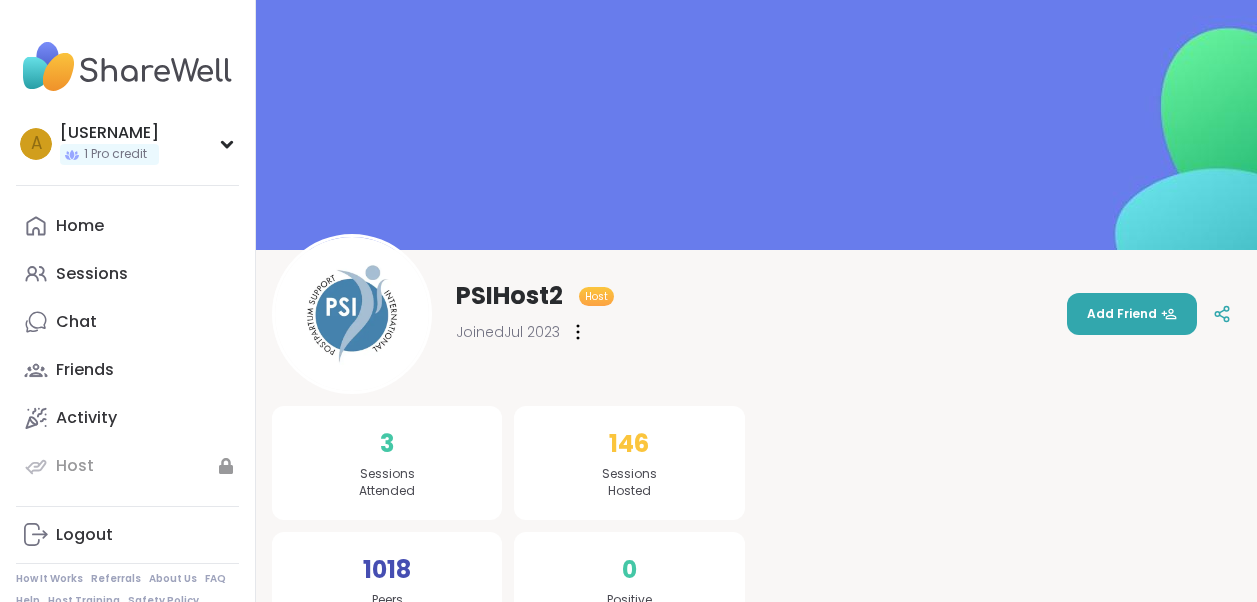 scroll, scrollTop: 257, scrollLeft: 0, axis: vertical 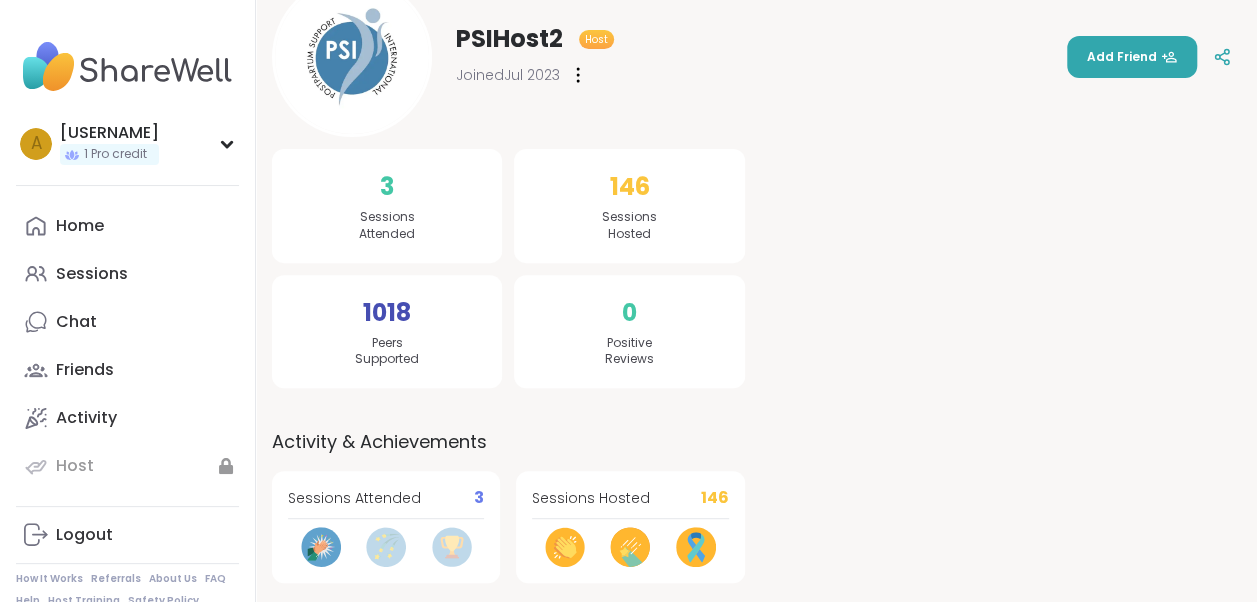 click at bounding box center [321, 547] 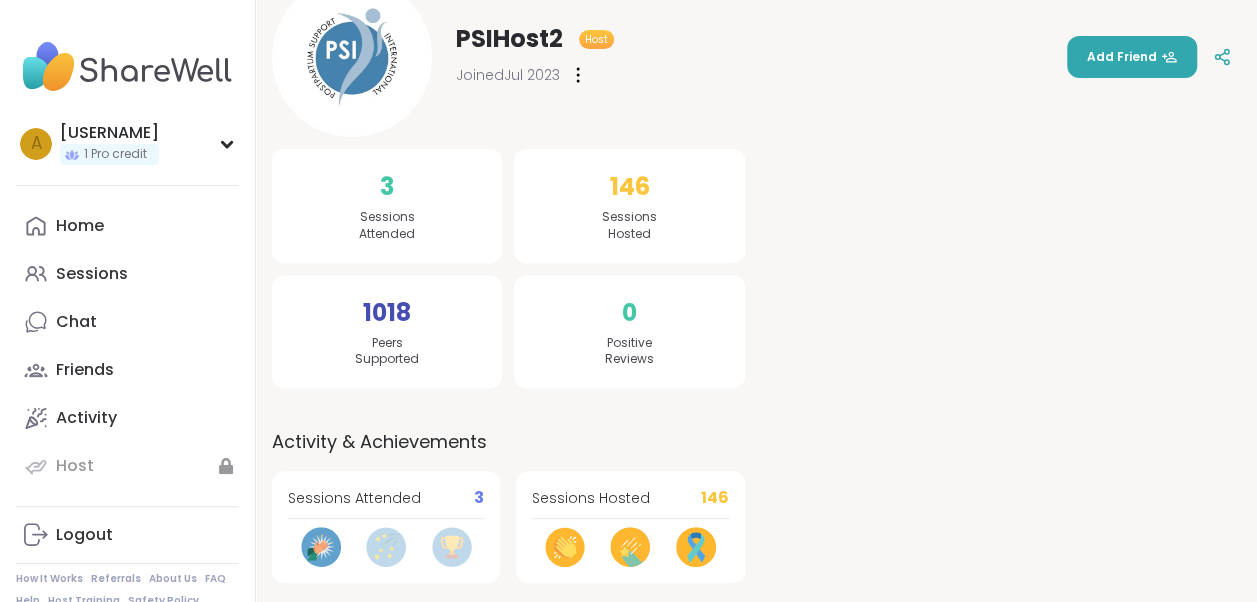 scroll, scrollTop: 0, scrollLeft: 0, axis: both 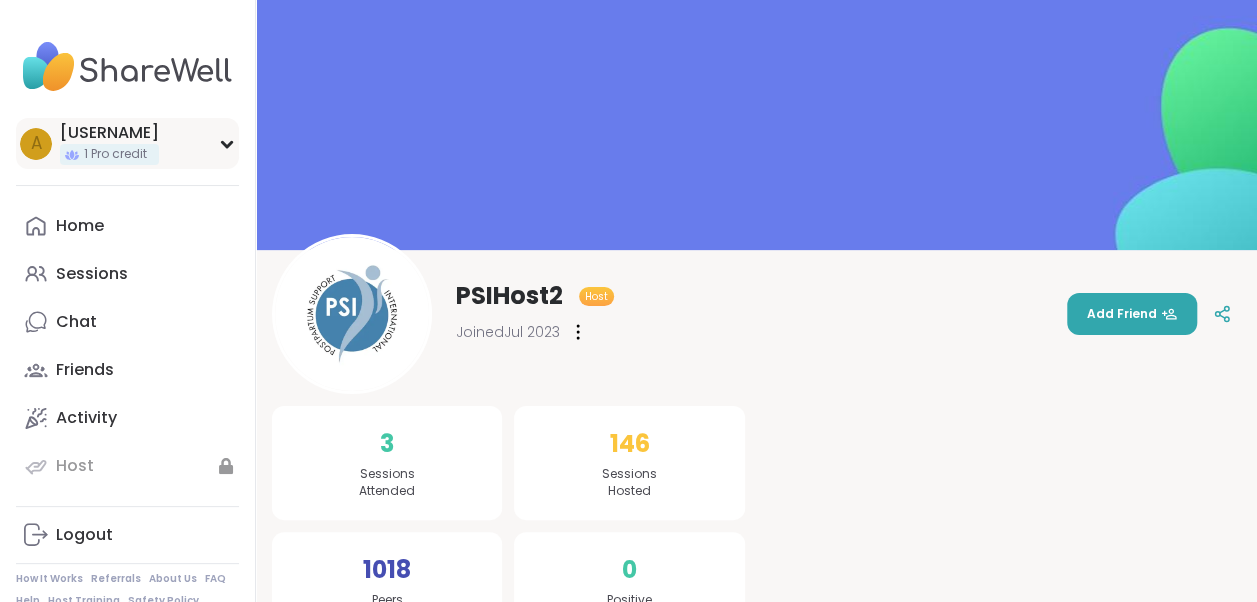click on "[USERNAME] 1 Pro credit" at bounding box center (127, 143) 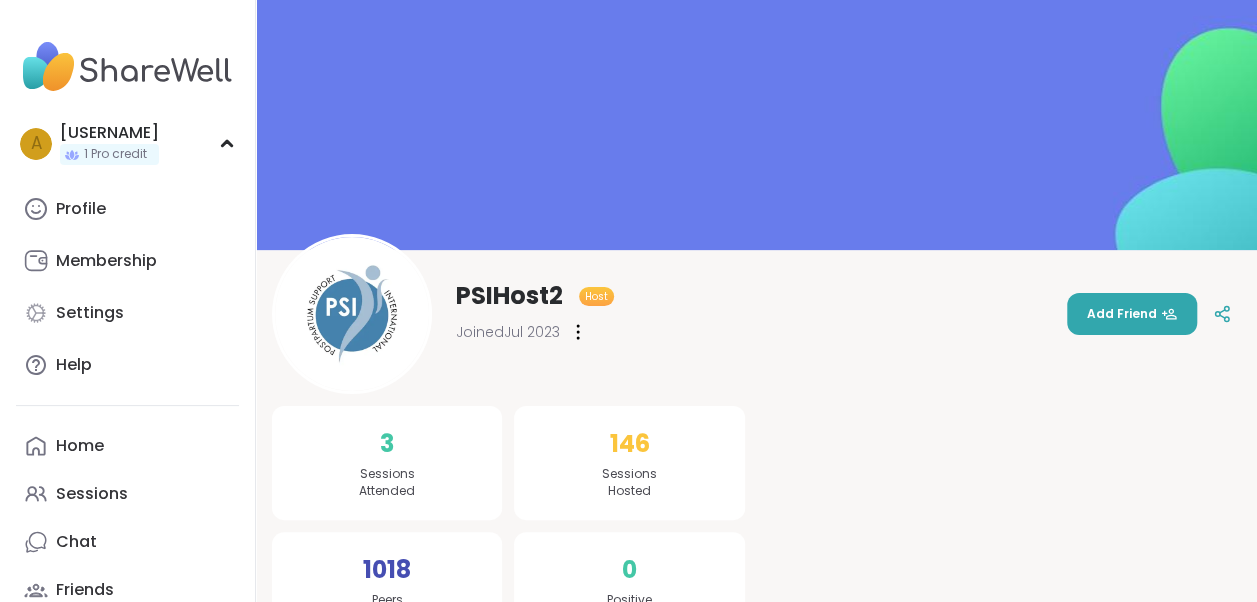 click on "[USERNAME] Host Joined  [MONTH] [YEAR] Add Friend" at bounding box center (756, 314) 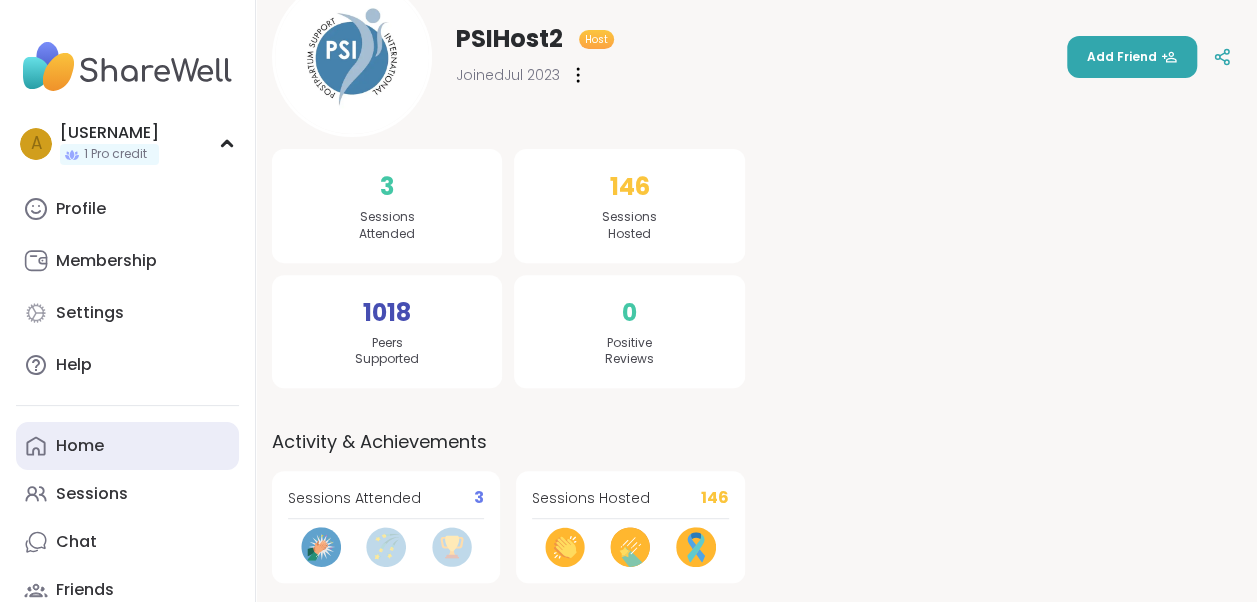 click on "Home" at bounding box center (127, 446) 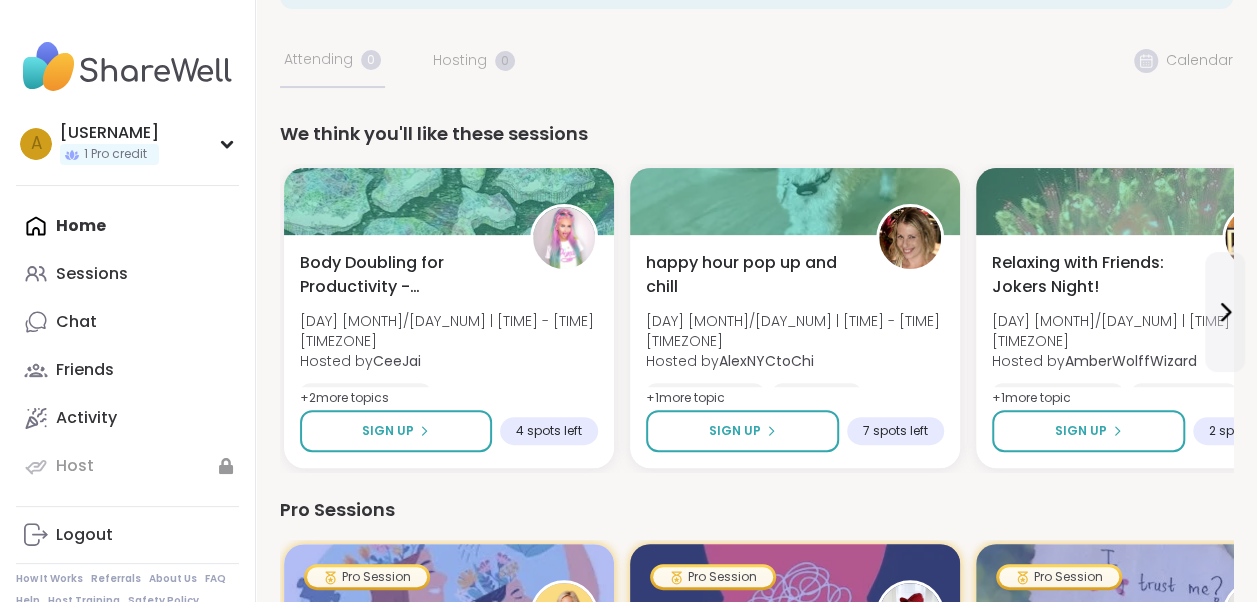 scroll, scrollTop: 0, scrollLeft: 0, axis: both 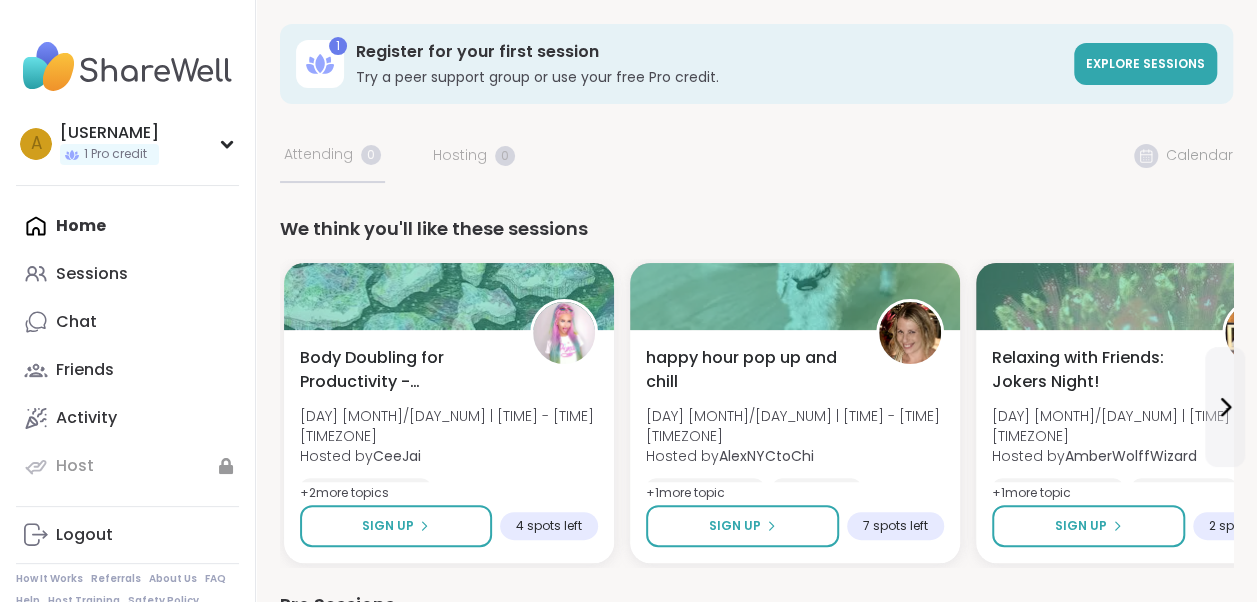 click on "1 Register for your first session Try a peer support group or use your free Pro credit. Explore sessions Your Sessions Attending 0 Hosting 0 Calendar We think you'll like these sessions Body Doubling for Productivity - [DAY] [DAY] [MONTH]/[DAY_NUM] | [TIME] - [TIME][TIMEZONE] Hosted by [USERNAME] Good company General mental health Body doubling + 2  more topic s Sign Up 4 spots left happy hour pop up and chill [DAY] [MONTH]/[DAY_NUM] | [TIME] - [TIME][TIMEZONE] Hosted by [USERNAME] Social anxiety Self-care Self-Improvement + 1  more topic Sign Up 7 spots left Relaxing with Friends: Jokers Night!  [DAY] [MONTH]/[DAY_NUM] | [TIME] - [TIME][TIMEZONE] Hosted by [USERNAME] Good company Self-esteem Healthy habits + 1  more topic Sign Up 2 spots left Pro Session Positive Psychology for Everyday Happiness [DAY] [MONTH]/[DAY_NUM] | [TIME] - [TIME][TIMEZONE] Hosted by [USERNAME] General mental health Self-Improvement Growth + 2  more topic s Sign Up Open Relaxing with Friends: Jokers Night Pt 2!  [DAY] [MONTH]/[DAY_NUM] | [TIME] - [TIME][TIMEZONE] Hosted by [USERNAME] Healthy habits Self-esteem Good company + 1 + 1 +" at bounding box center (756, 1080) 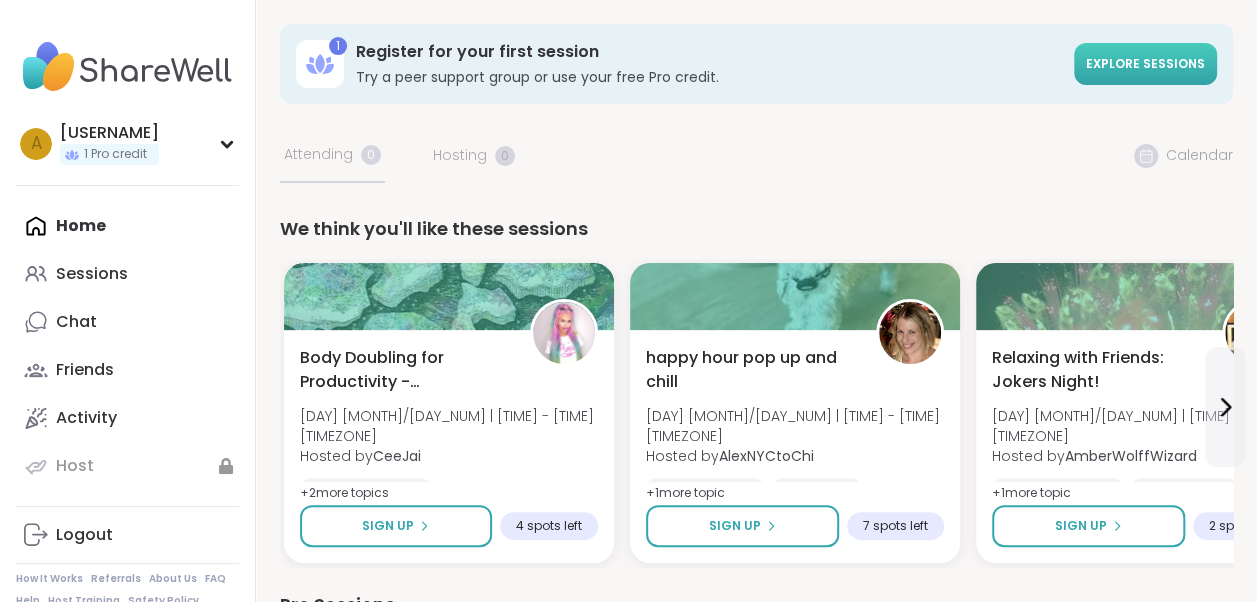 click on "Explore sessions" at bounding box center [1145, 64] 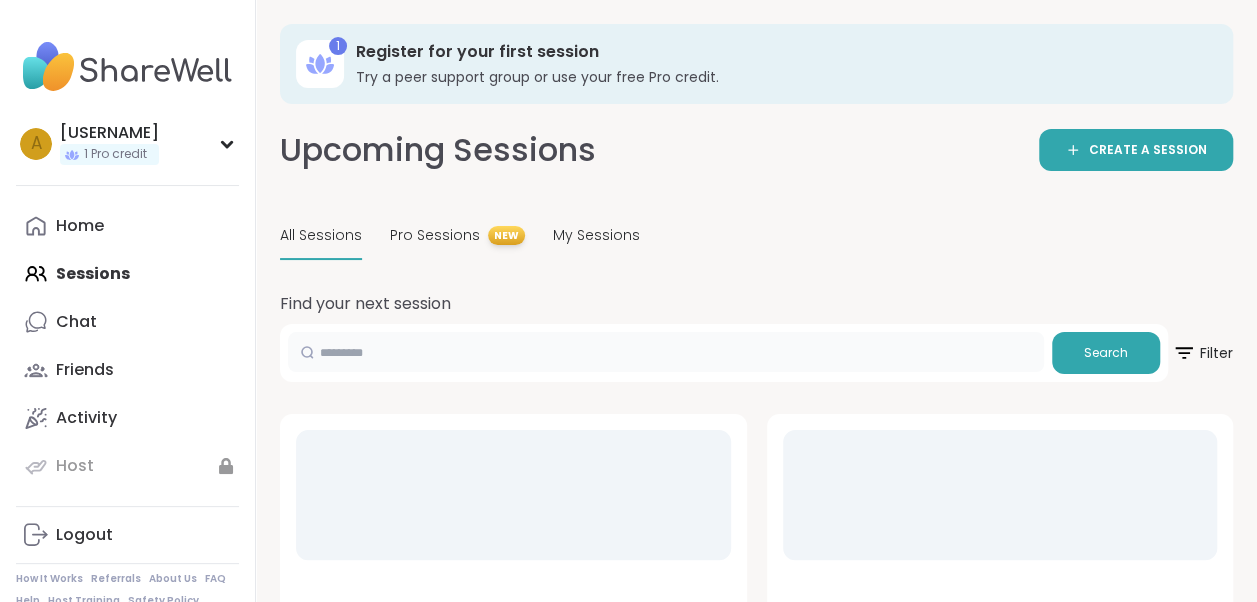 click at bounding box center [666, 352] 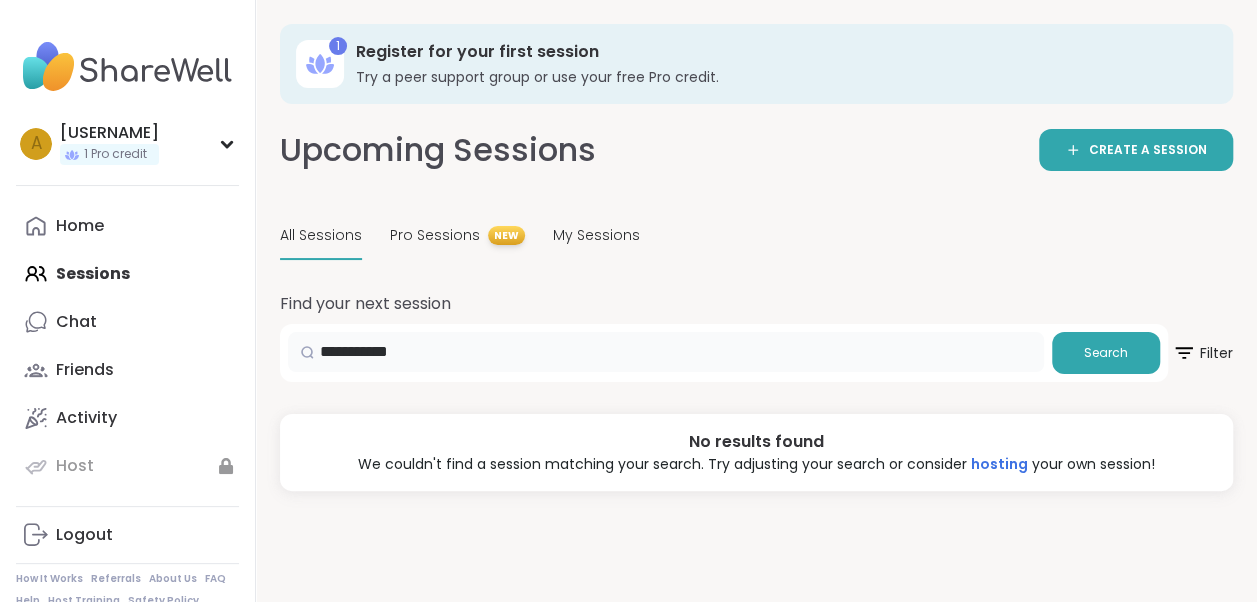 scroll, scrollTop: 10, scrollLeft: 0, axis: vertical 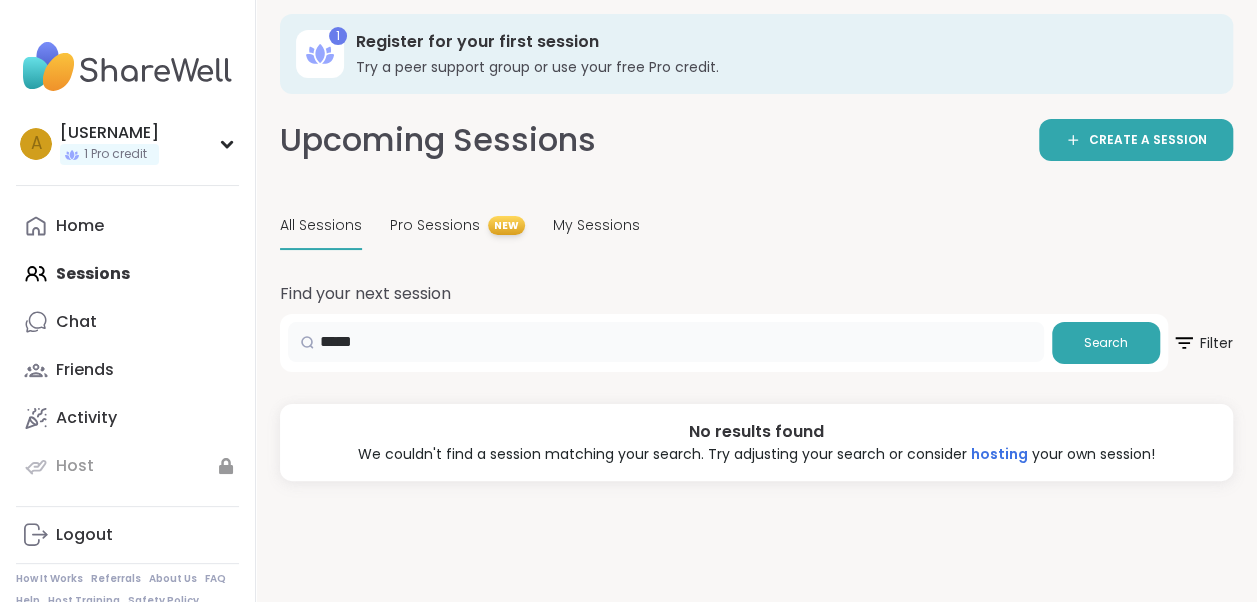 type on "****" 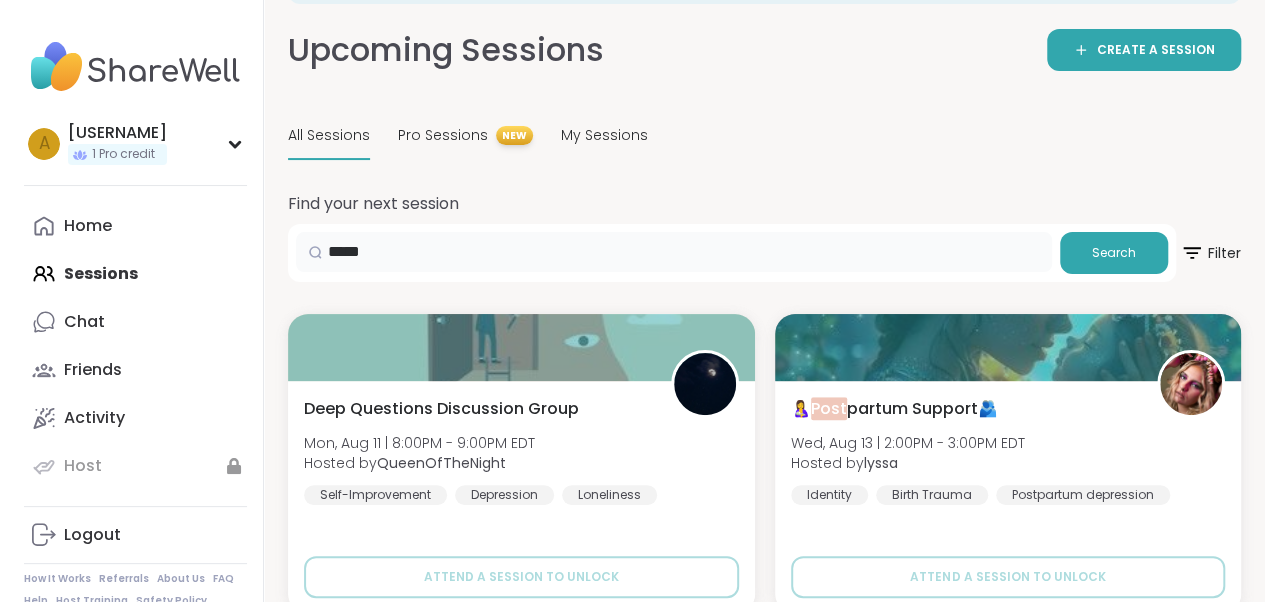 scroll, scrollTop: 240, scrollLeft: 0, axis: vertical 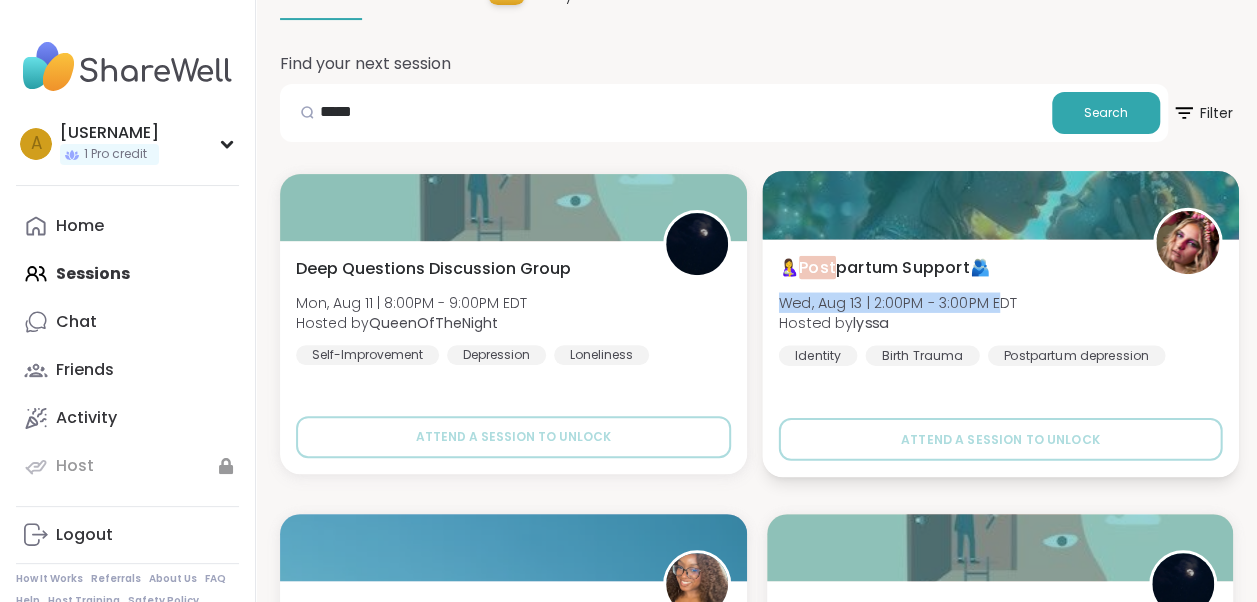 drag, startPoint x: 988, startPoint y: 276, endPoint x: 999, endPoint y: 290, distance: 17.804493 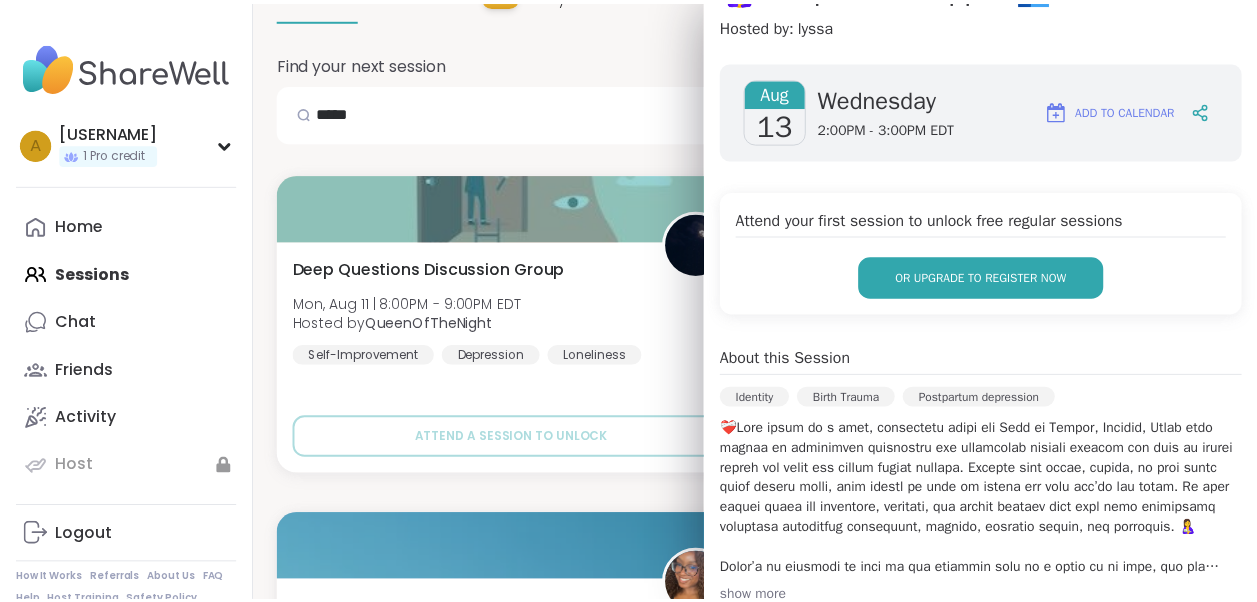 scroll, scrollTop: 100, scrollLeft: 0, axis: vertical 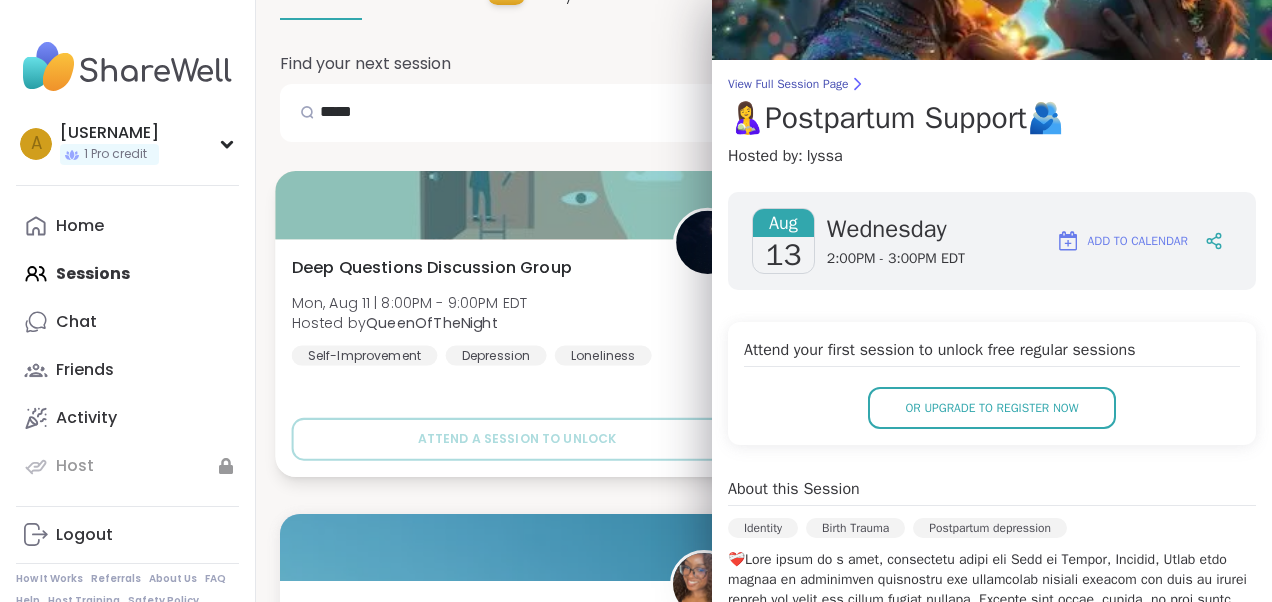 click on "Deep Questions Discussion Group [DAY], [MONTH] [DAY_NUM] | [TIME] - [TIME][TIMEZONE] Hosted by [USERNAME] Self-Improvement Depression Loneliness Attend a session to unlock" at bounding box center (516, 358) 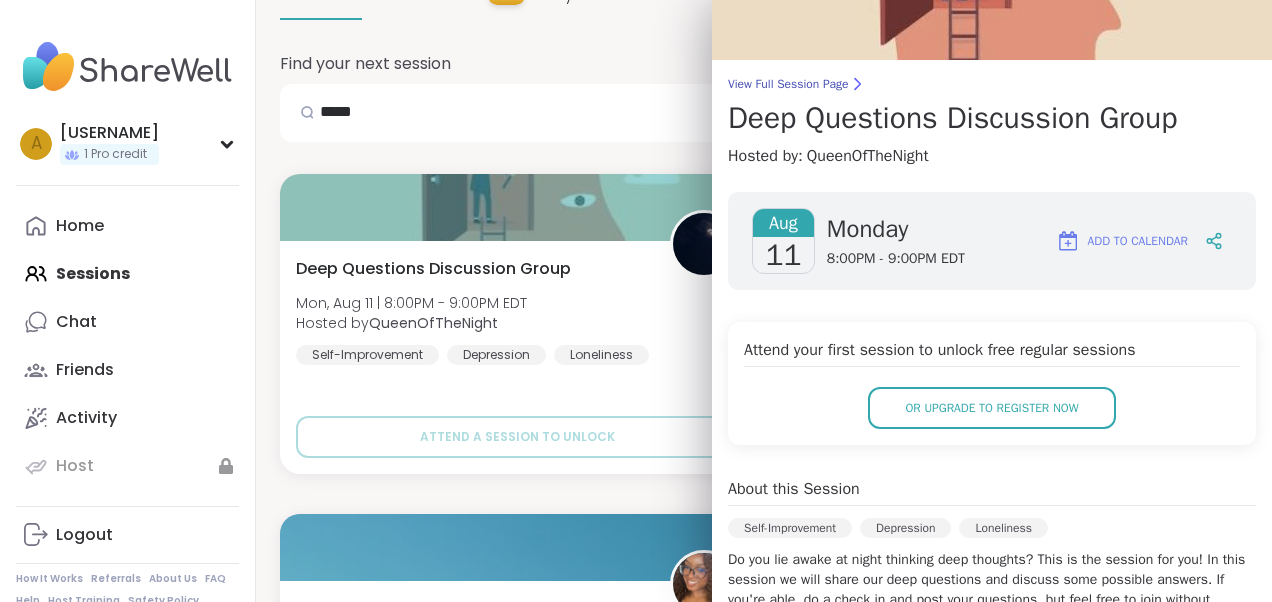 click on "Deep Questions Discussion Group [DAY], [MONTH] [DAY_NUM] | [TIME] - [TIME][TIMEZONE] Hosted by [USERNAME] Self-Improvement Depression Loneliness Attend a session to unlock 🤱 Post partum Support🫂 [DAY], [MONTH] [DAY_NUM] | [TIME] - [TIME][TIMEZONE] Hosted by [USERNAME] Career stress Caregiving General mental health Attend a session to unlock Deep Questions Discussion Group [DAY], [MONTH] [DAY_NUM] | [TIME] - [TIME][TIMEZONE] Hosted by [USERNAME] Self-Improvement Depression Loneliness Attend a session to unlock 🤱 Post partum Support🫂 [DAY], [MONTH] [DAY_NUM] | [TIME] - [TIME][TIMEZONE] [USERNAME]" at bounding box center (764, 1854) 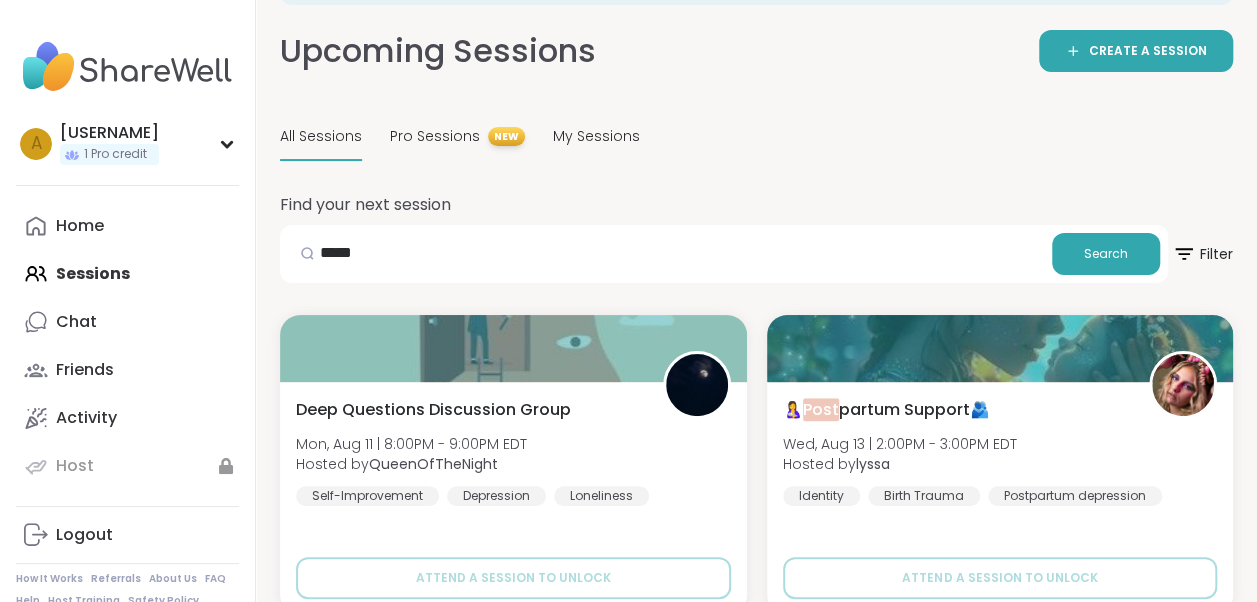 scroll, scrollTop: 60, scrollLeft: 0, axis: vertical 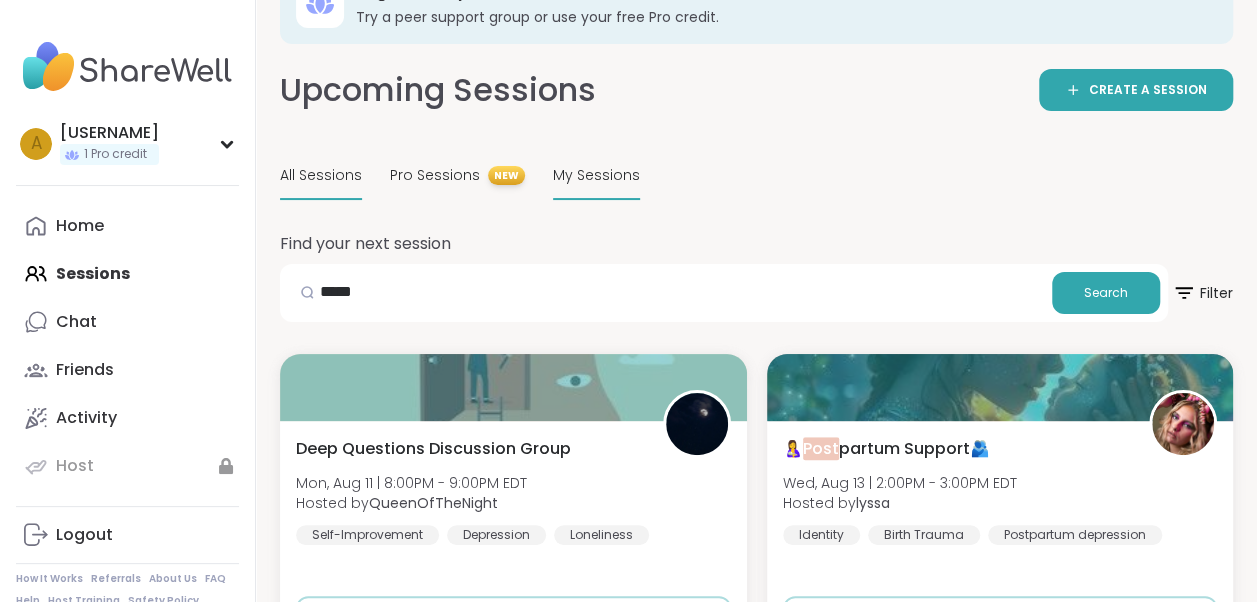 click on "My Sessions" at bounding box center [596, 176] 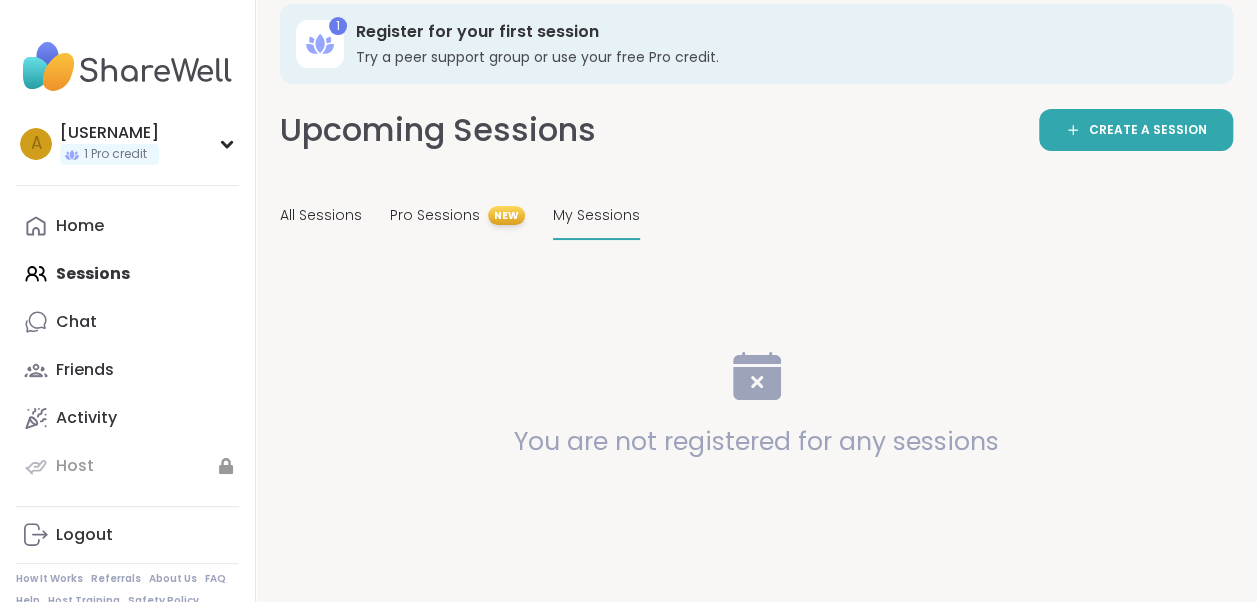 scroll, scrollTop: 0, scrollLeft: 0, axis: both 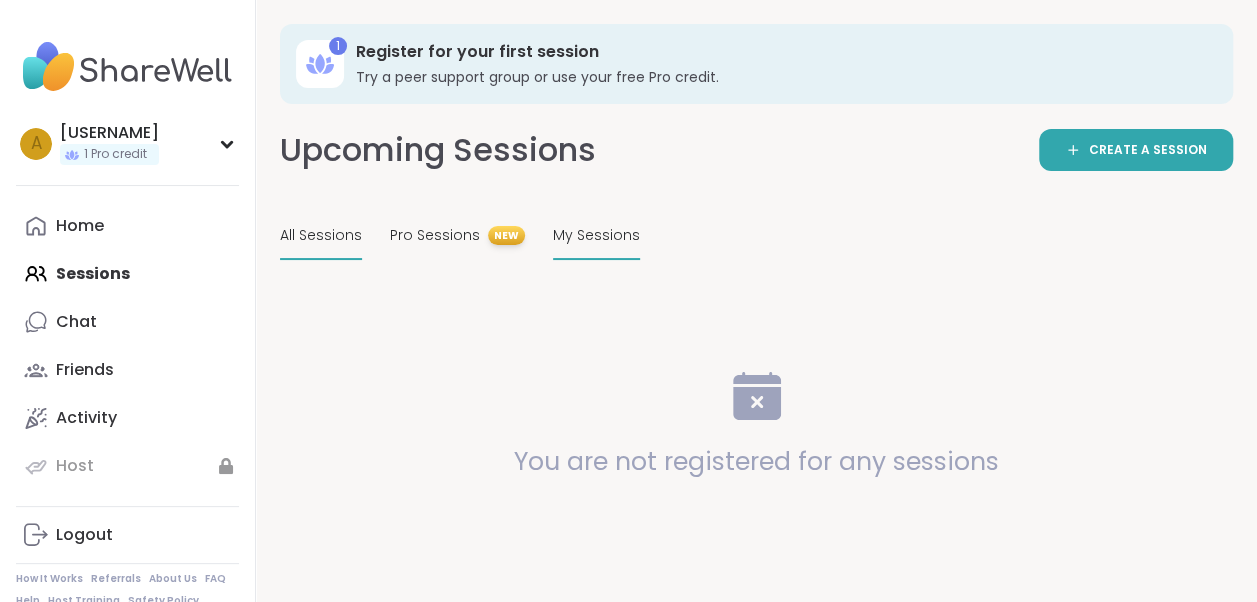 click on "All Sessions" at bounding box center (321, 235) 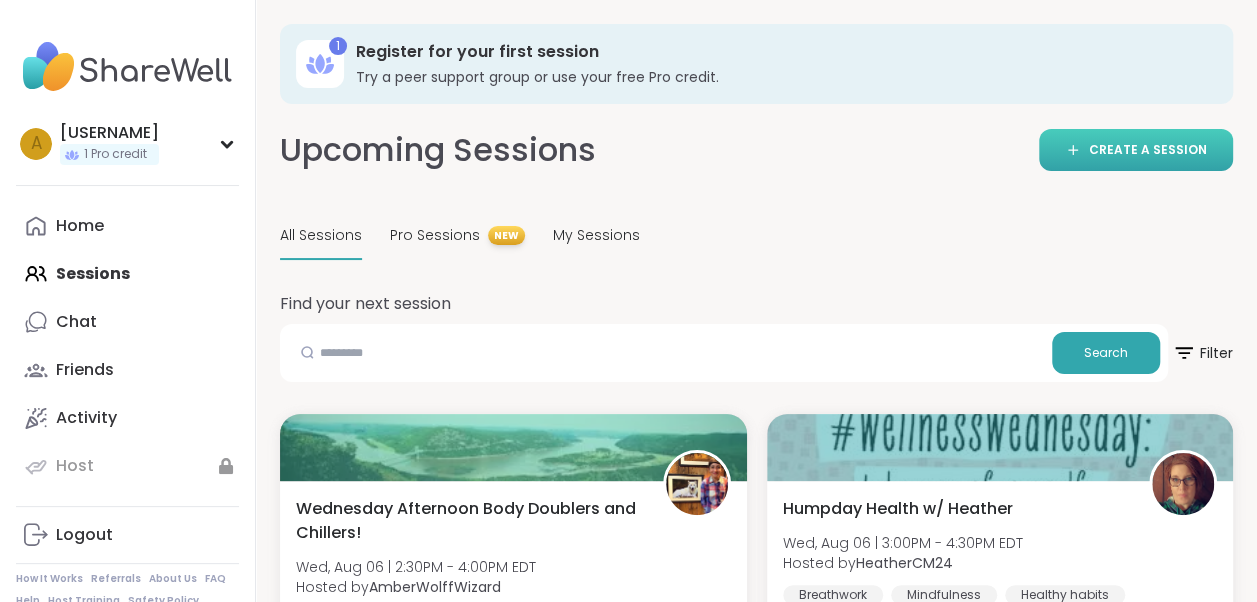 click on "CREATE A SESSION" at bounding box center [1136, 150] 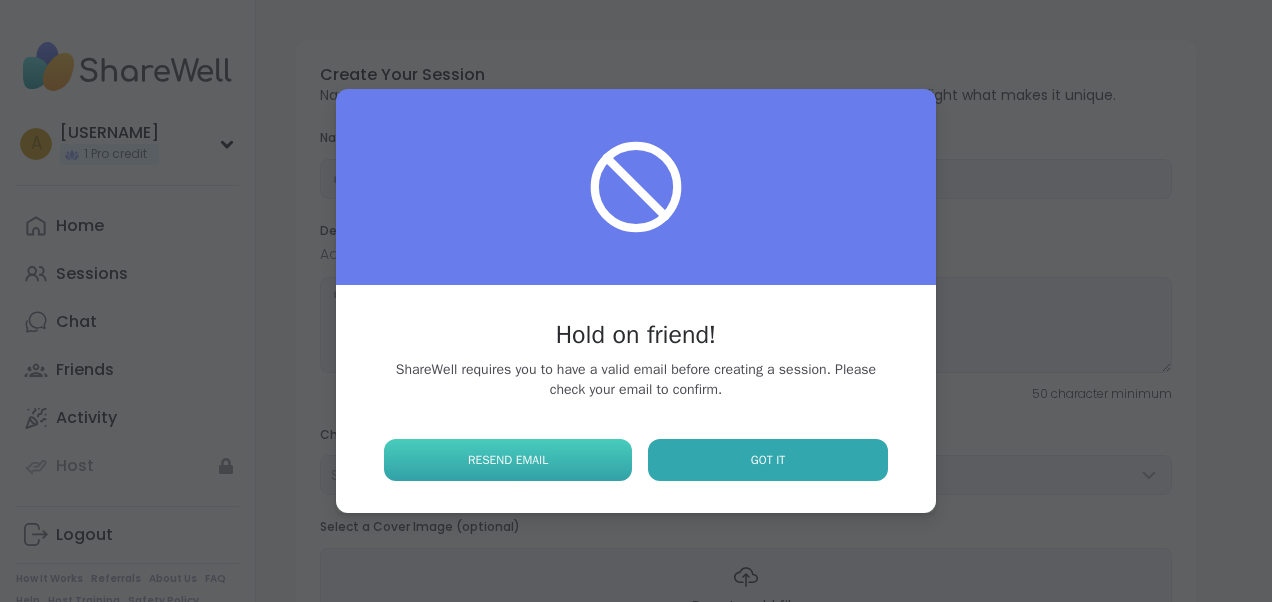 click on "Resend email" at bounding box center [508, 460] 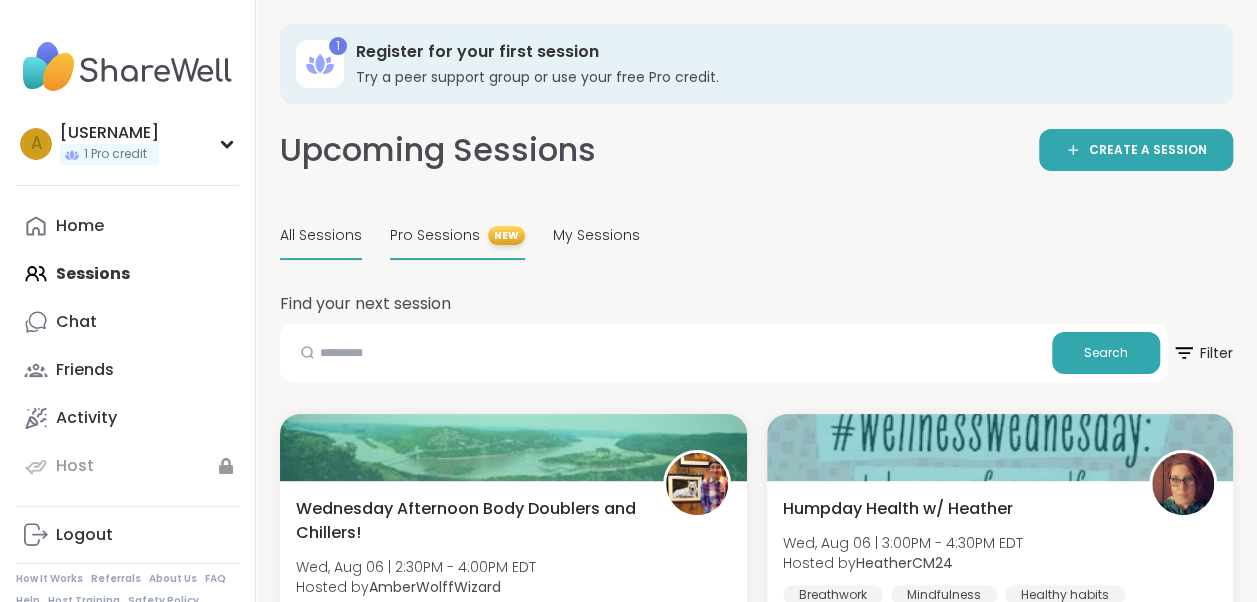 click on "Pro Sessions NEW" at bounding box center (457, 236) 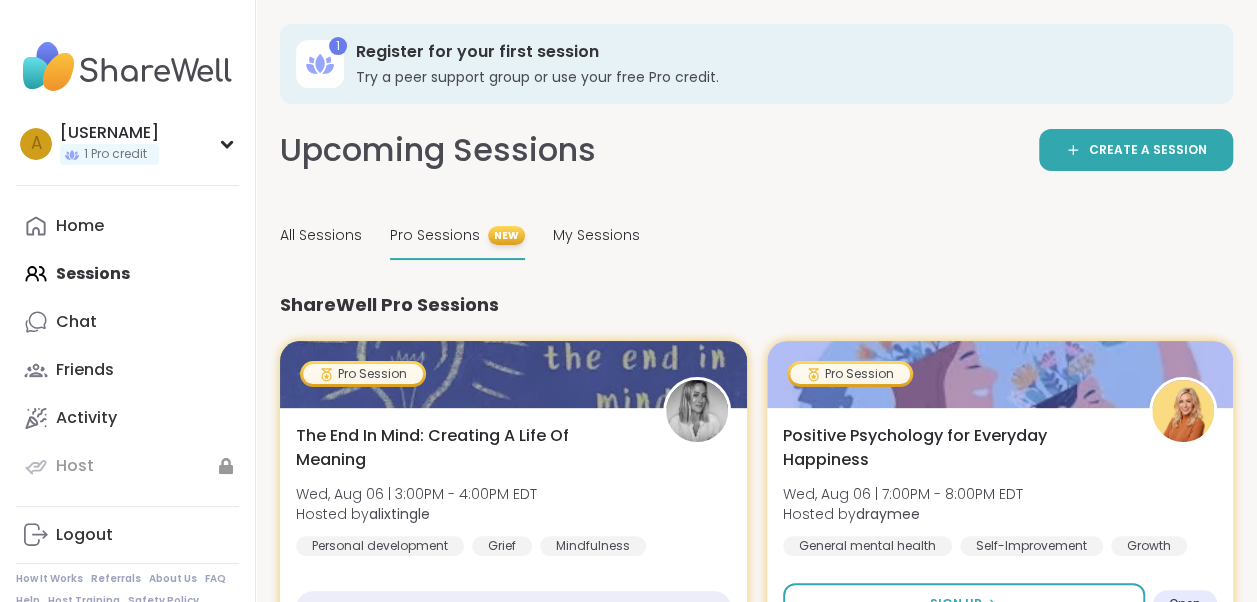 click on "Try a peer support group or use your free Pro credit." at bounding box center [780, 77] 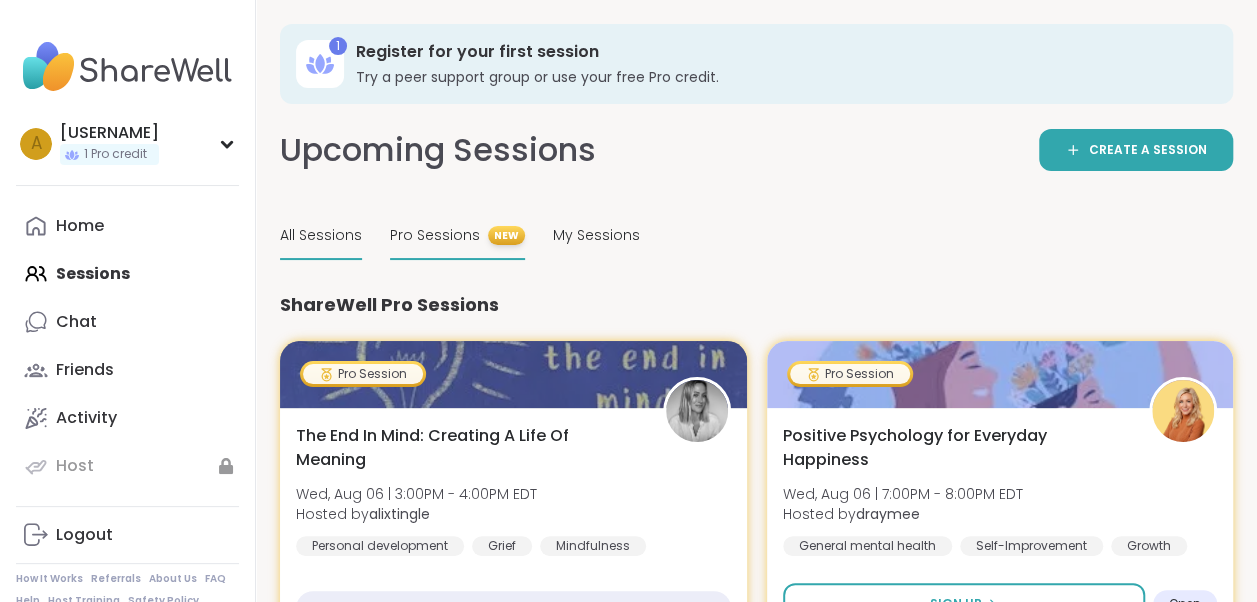 click on "All Sessions" at bounding box center [321, 236] 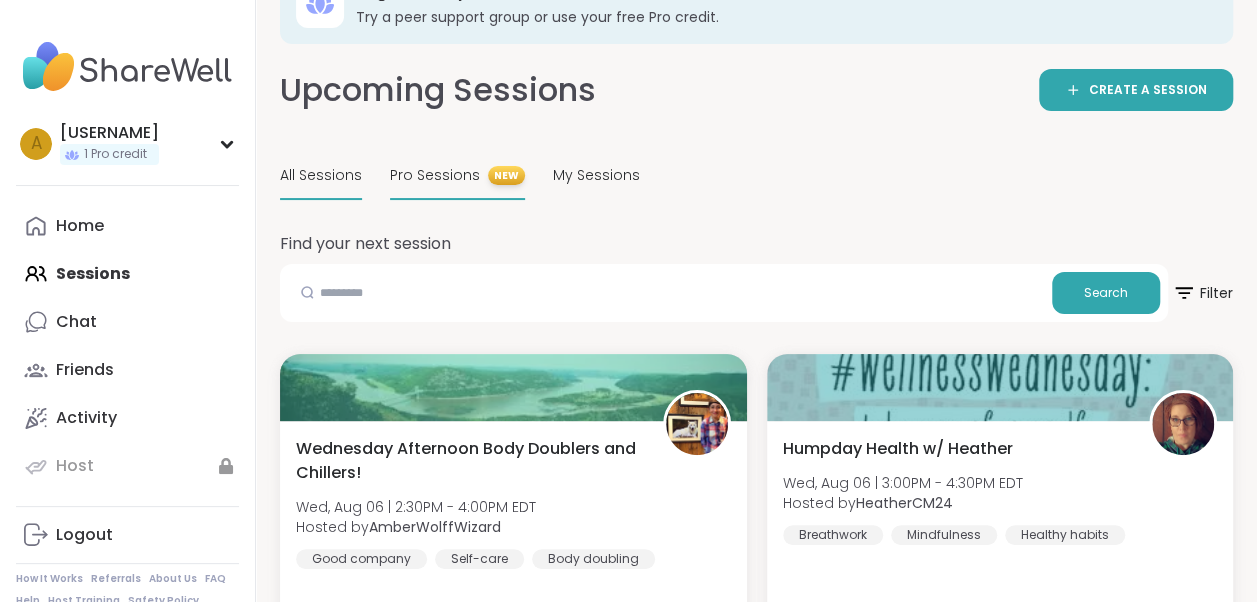 scroll, scrollTop: 89, scrollLeft: 0, axis: vertical 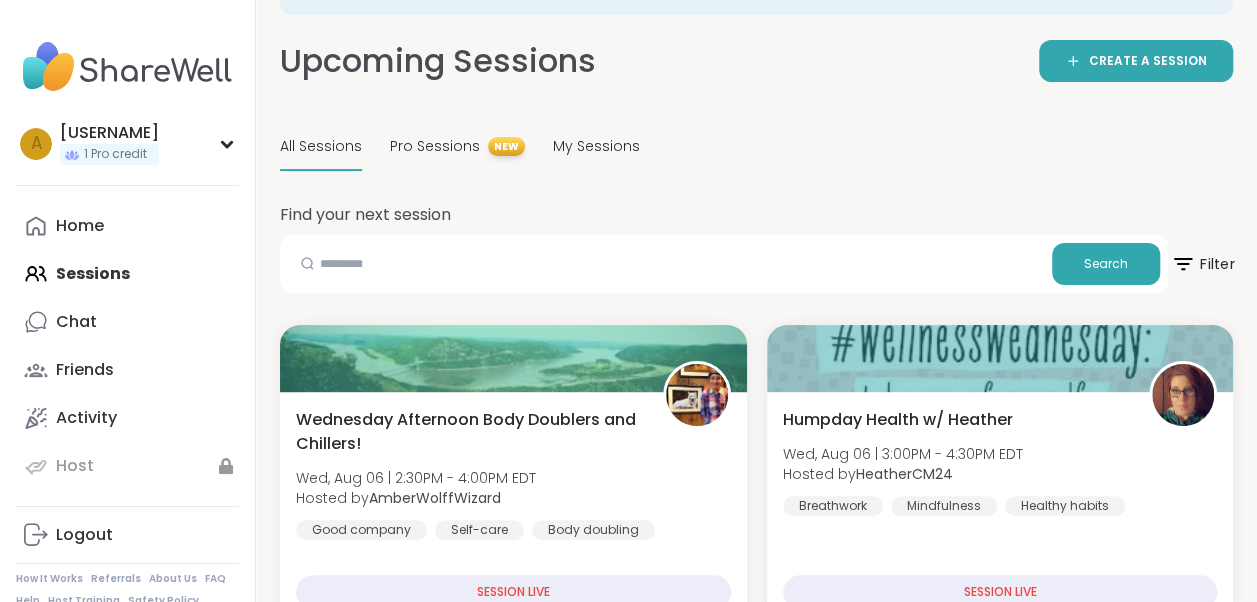 click on "Filter" at bounding box center [1202, 264] 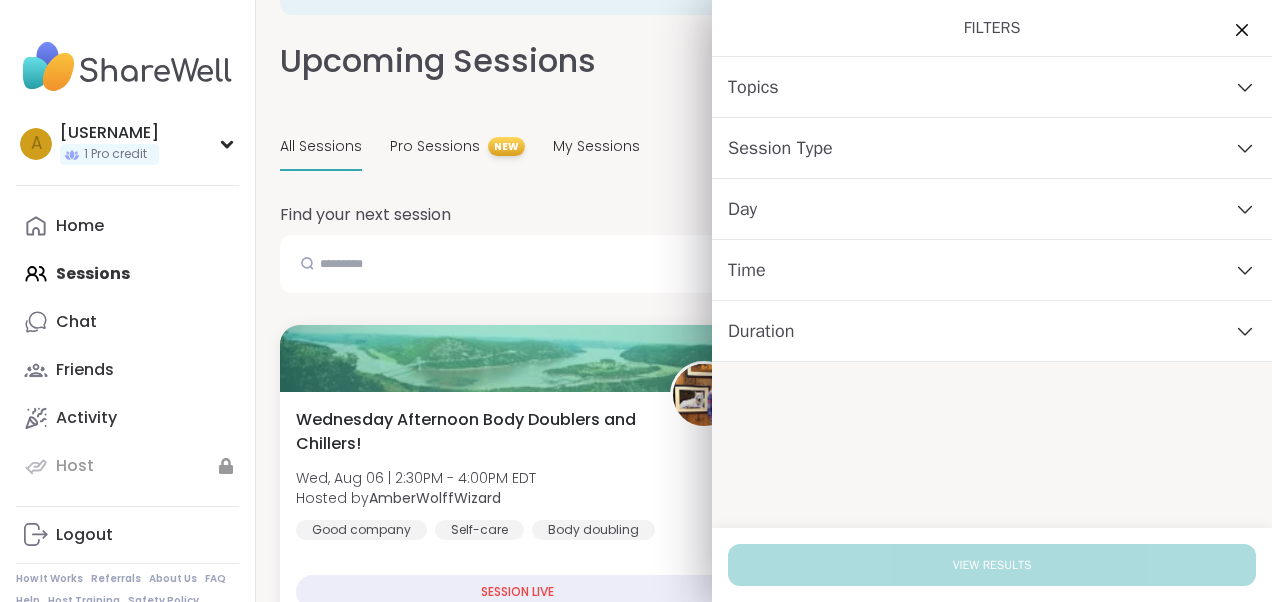 click on "Topics" at bounding box center [992, 87] 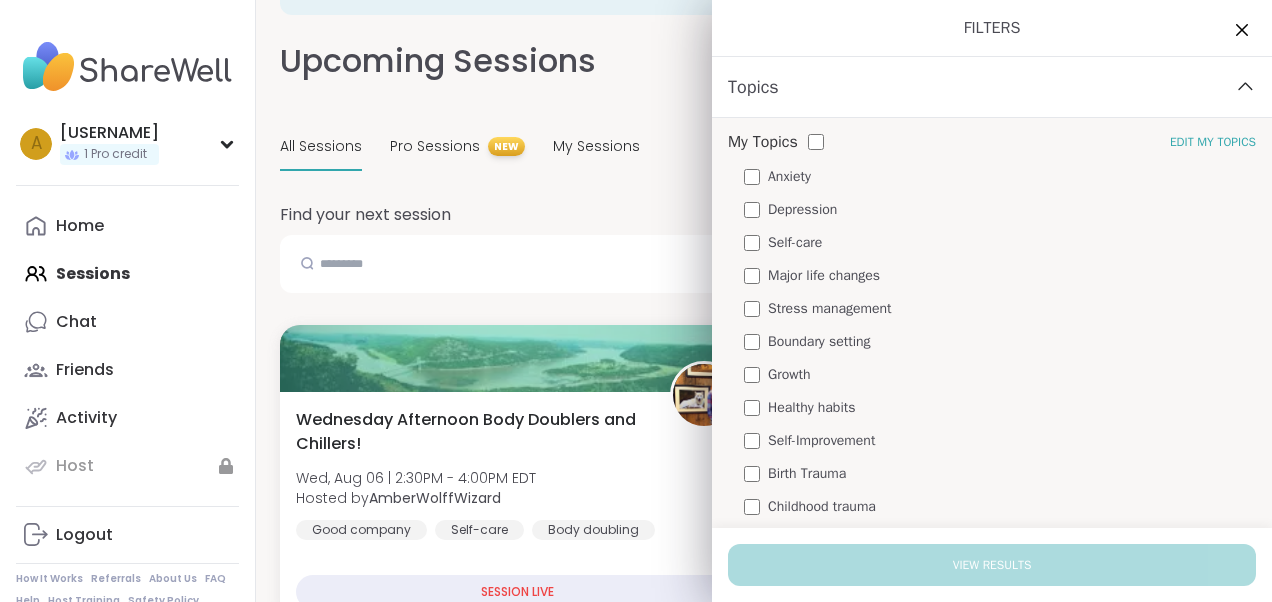 click on "Topics" at bounding box center (992, 87) 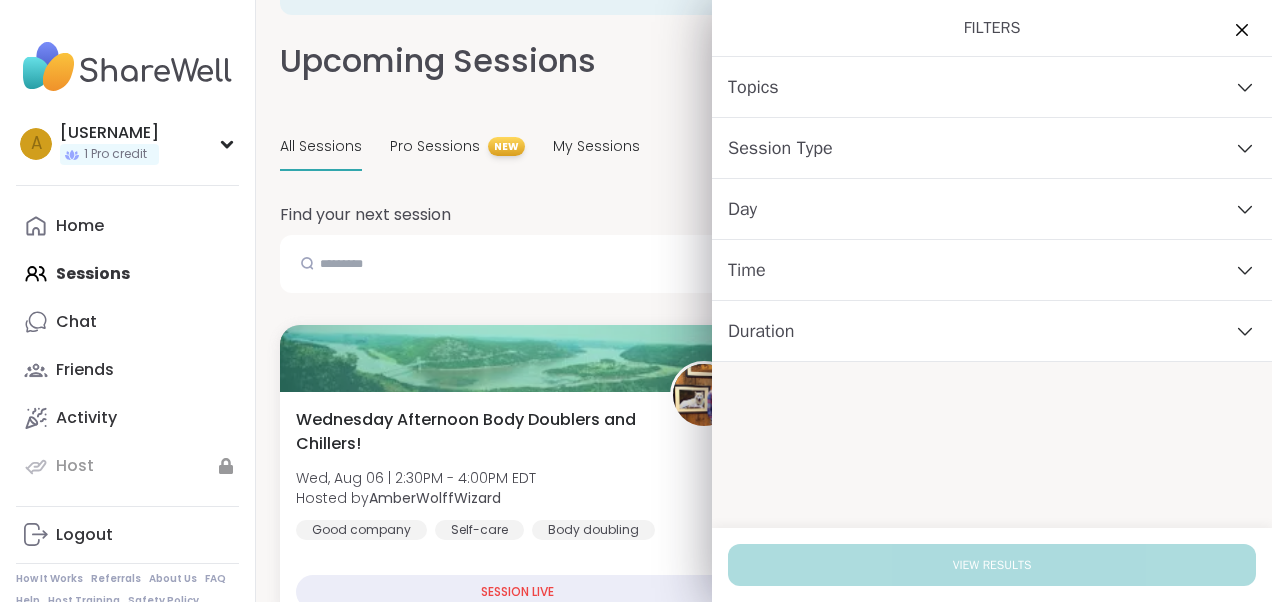 click on "Session Type" at bounding box center (780, 148) 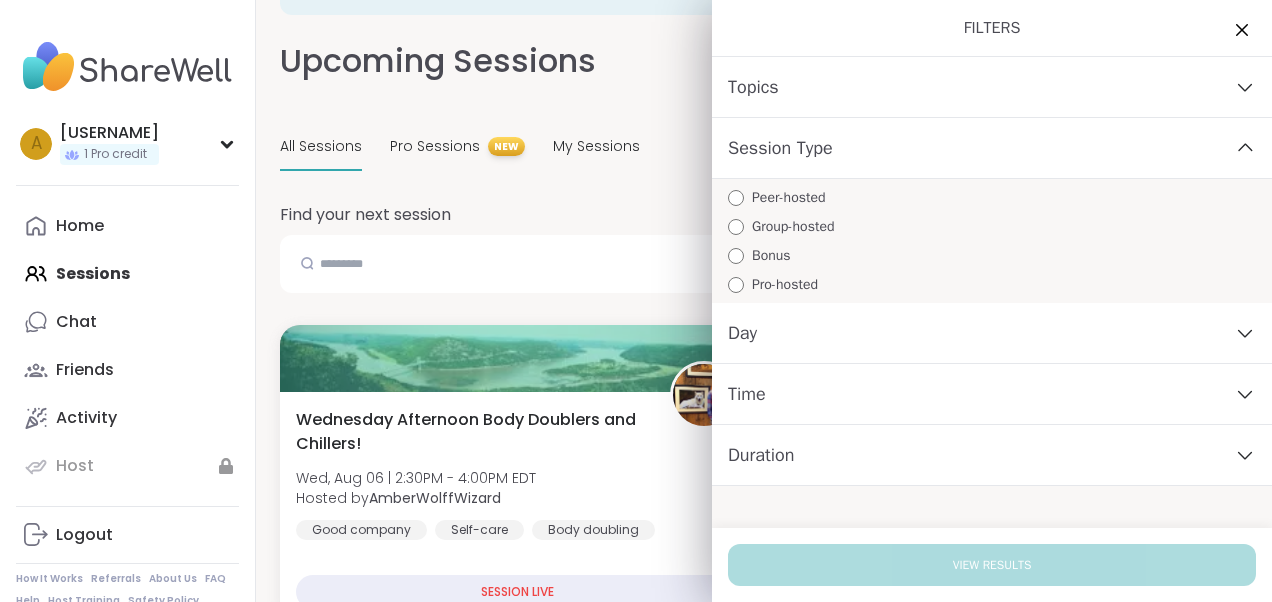 click on "Peer-hosted" at bounding box center (1000, 197) 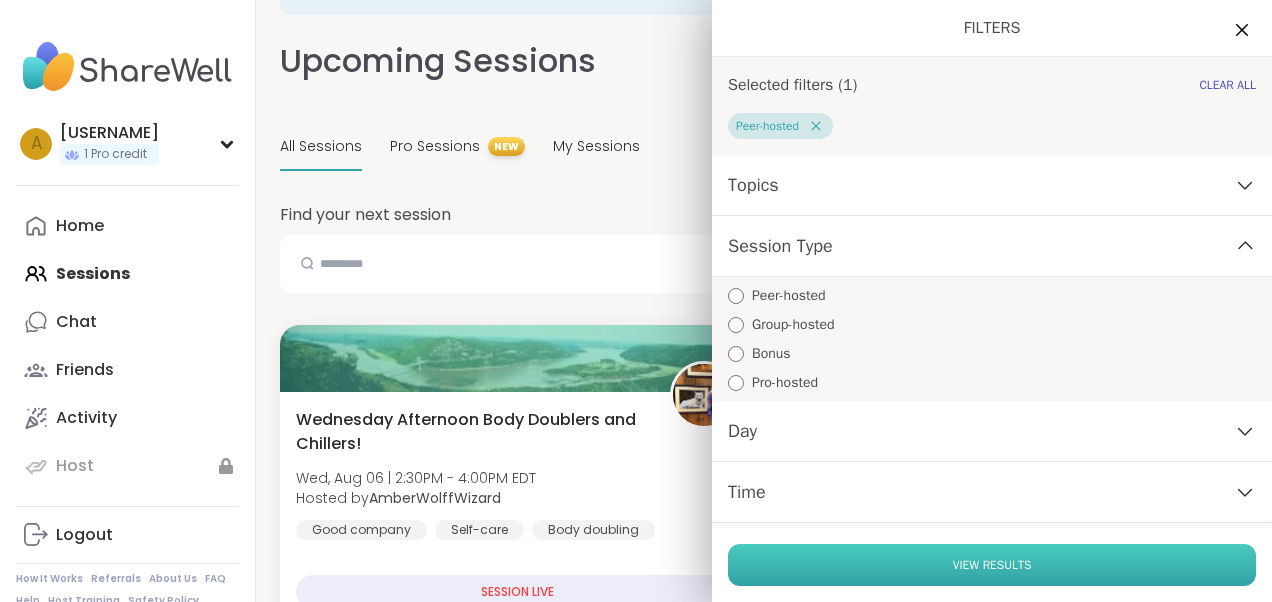 click on "View Results" at bounding box center [992, 565] 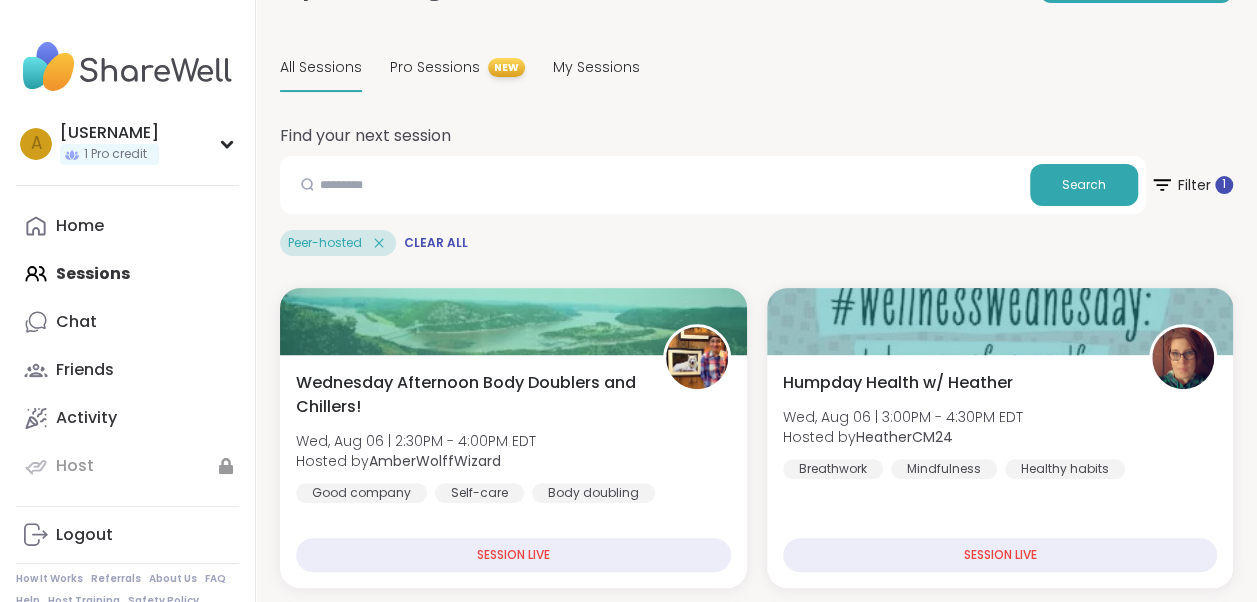 scroll, scrollTop: 0, scrollLeft: 0, axis: both 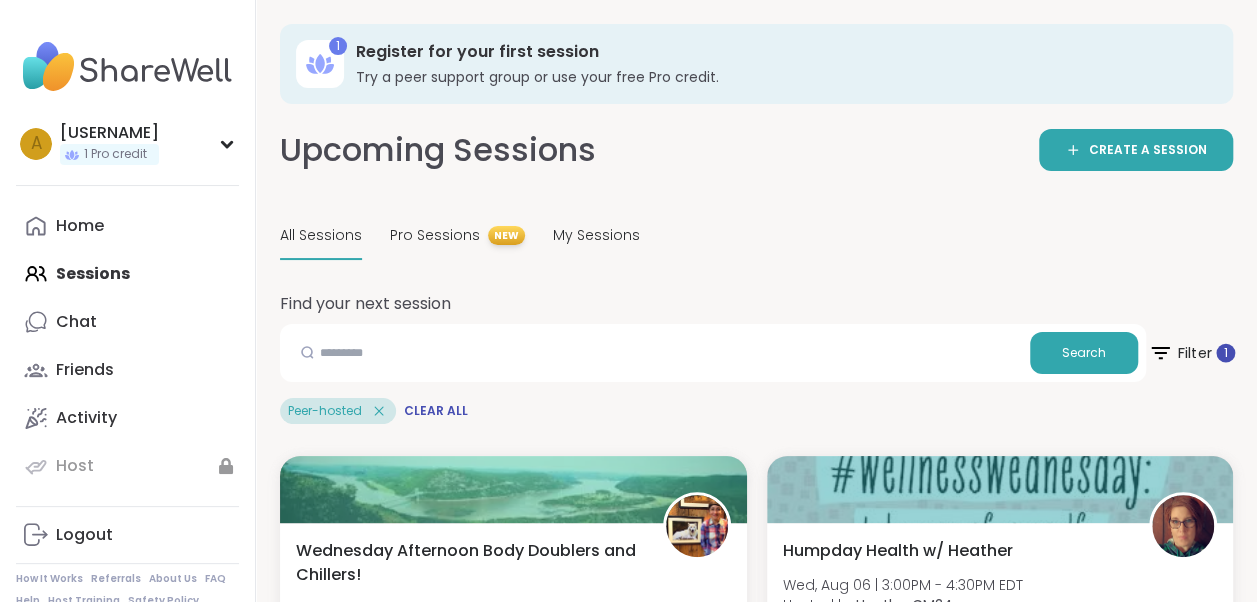 click on "Filter   1" at bounding box center [1191, 353] 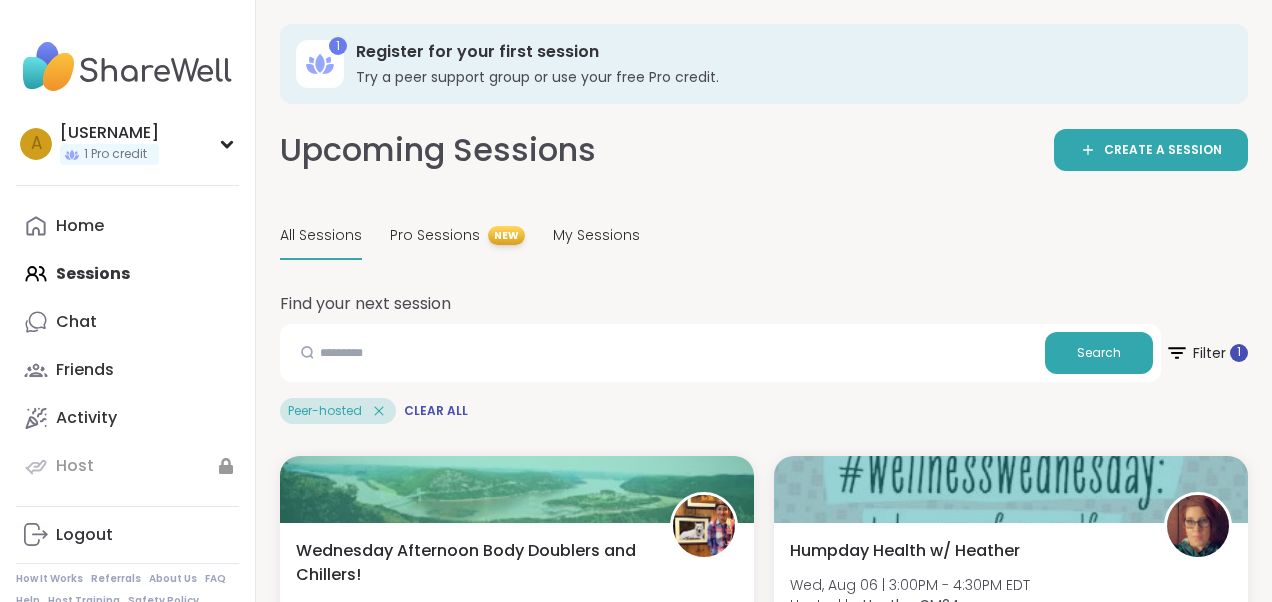 click on "Upcoming Sessions CREATE A SESSION All Sessions Pro Sessions NEW My Sessions" at bounding box center [764, 194] 